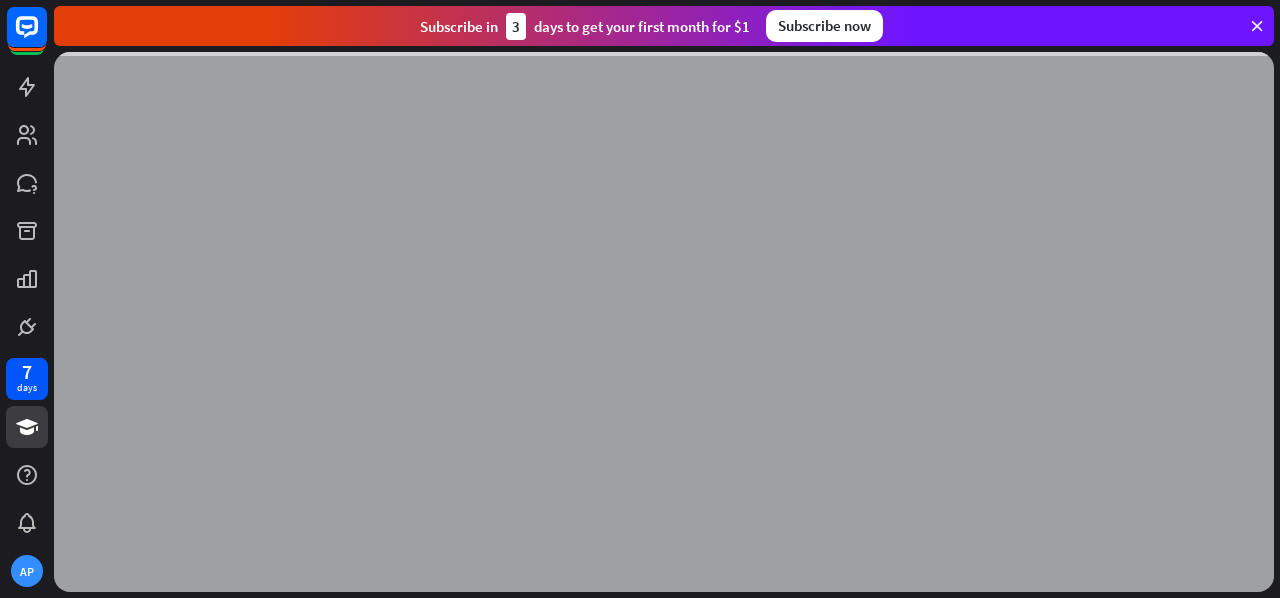 scroll, scrollTop: 0, scrollLeft: 0, axis: both 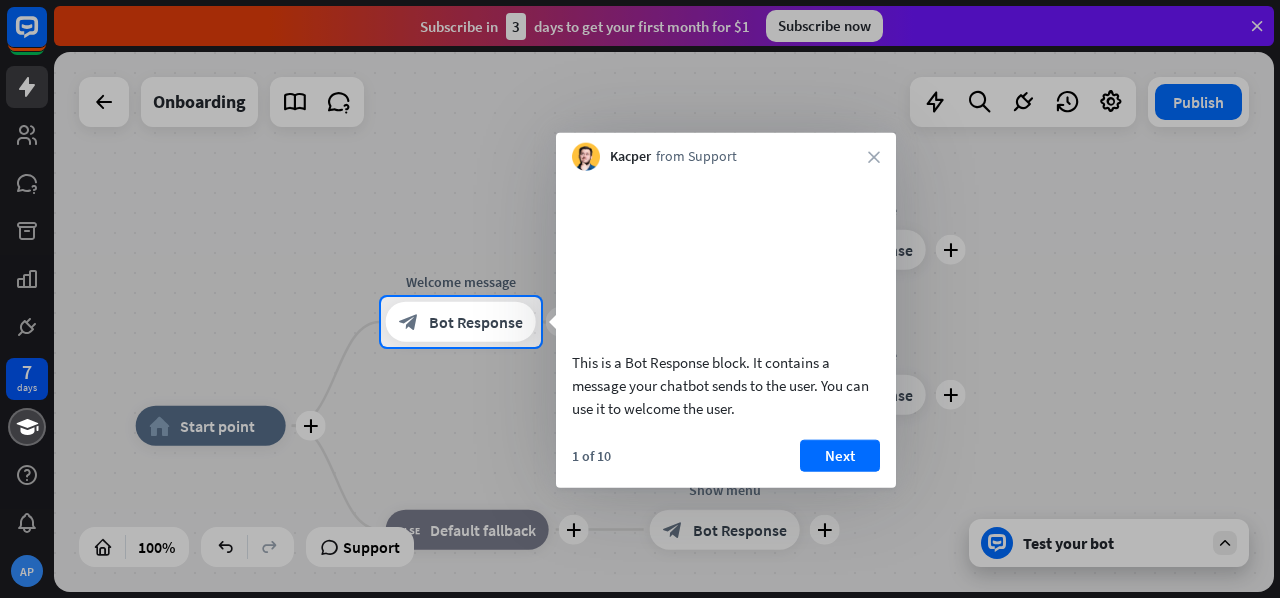click on "Kacper
from Support
close" at bounding box center (726, 152) 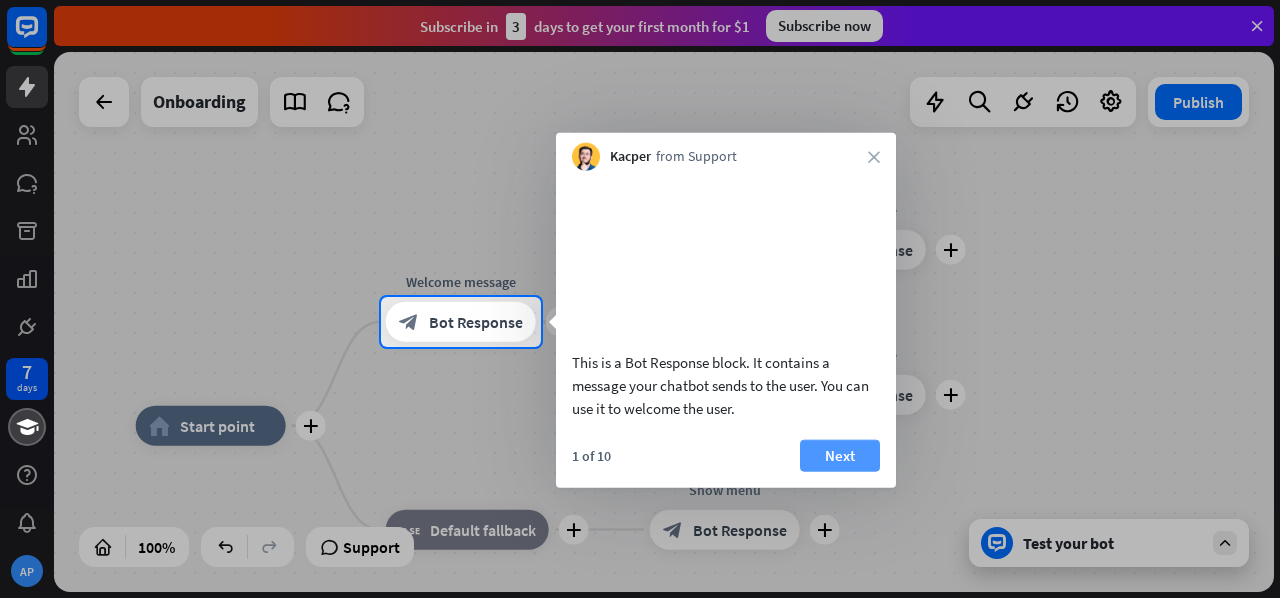 click on "Next" at bounding box center (840, 455) 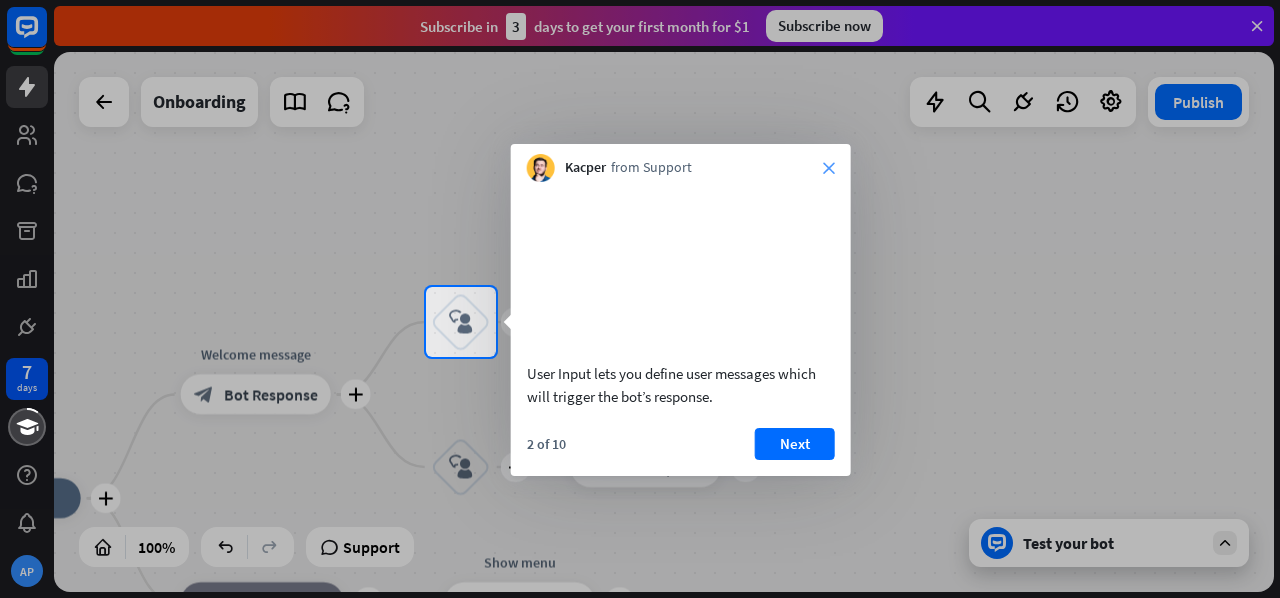 drag, startPoint x: 844, startPoint y: 185, endPoint x: 829, endPoint y: 165, distance: 25 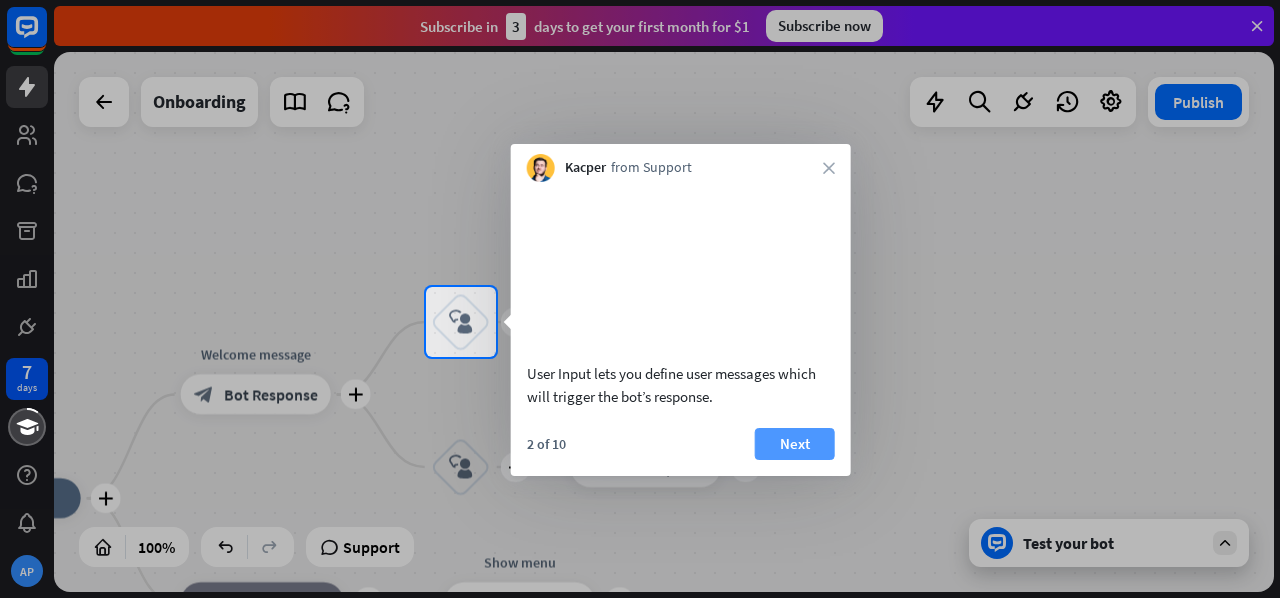 click on "Next" at bounding box center (795, 444) 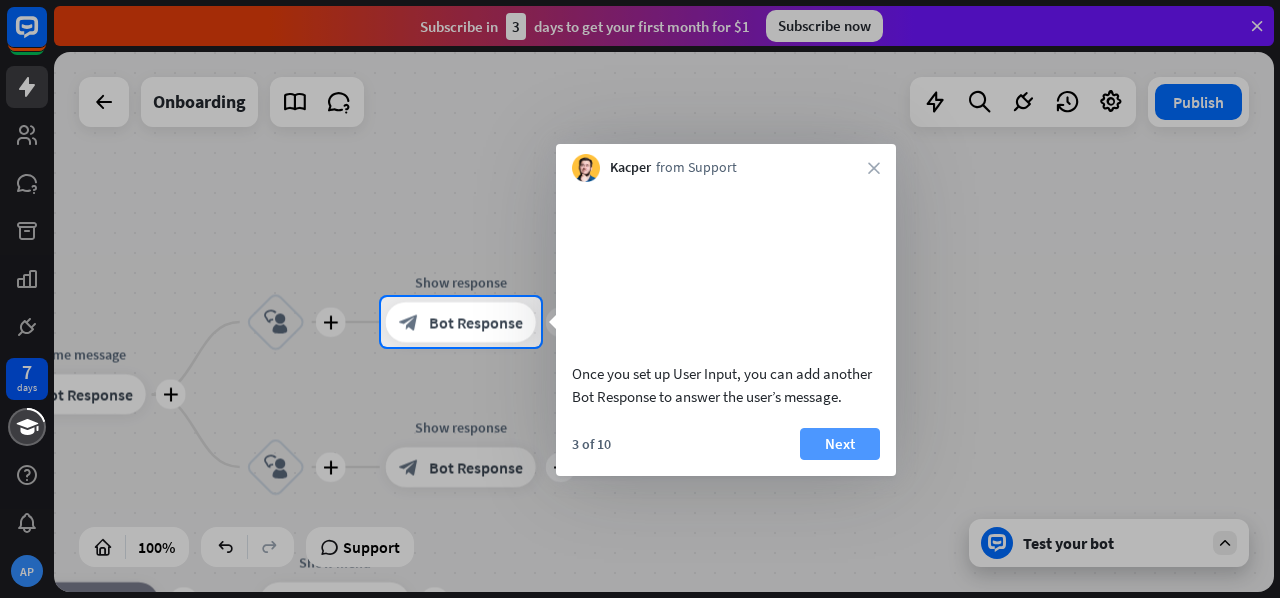 click on "Next" at bounding box center [840, 444] 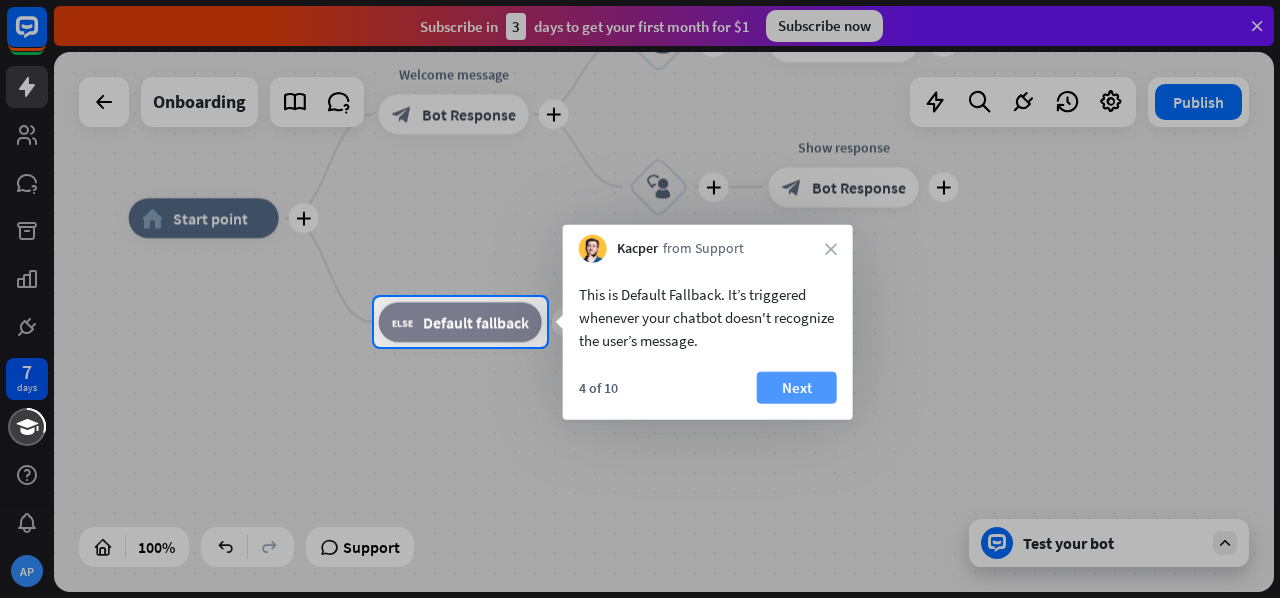 click on "Next" at bounding box center (797, 388) 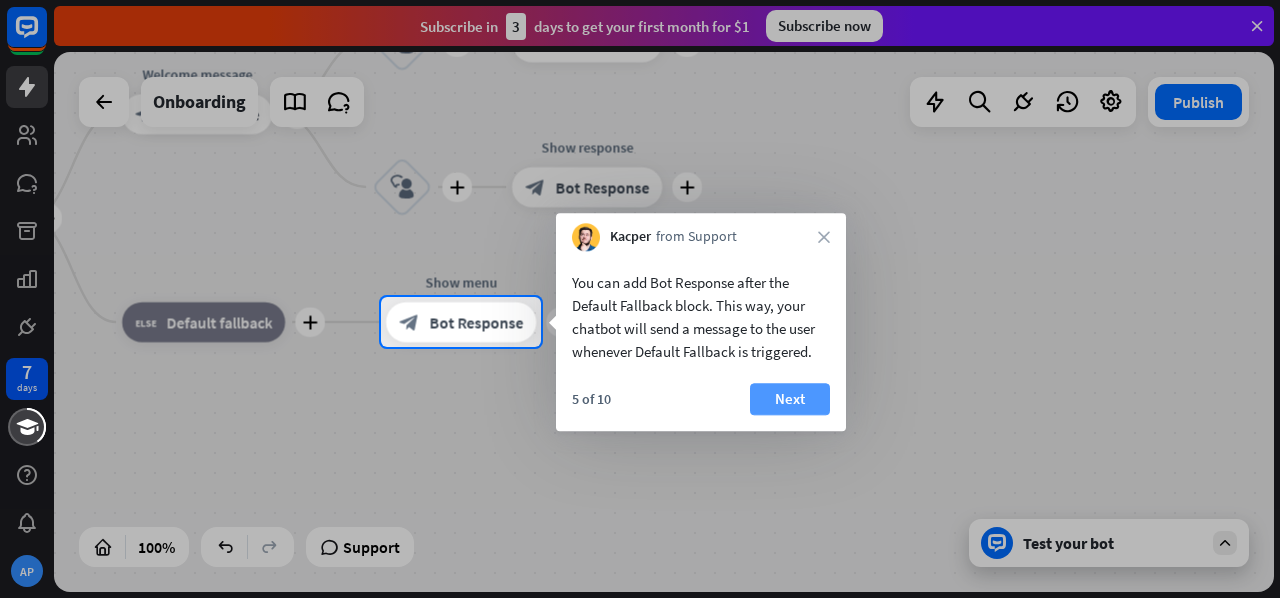 click on "5 of 10
Next" at bounding box center (701, 407) 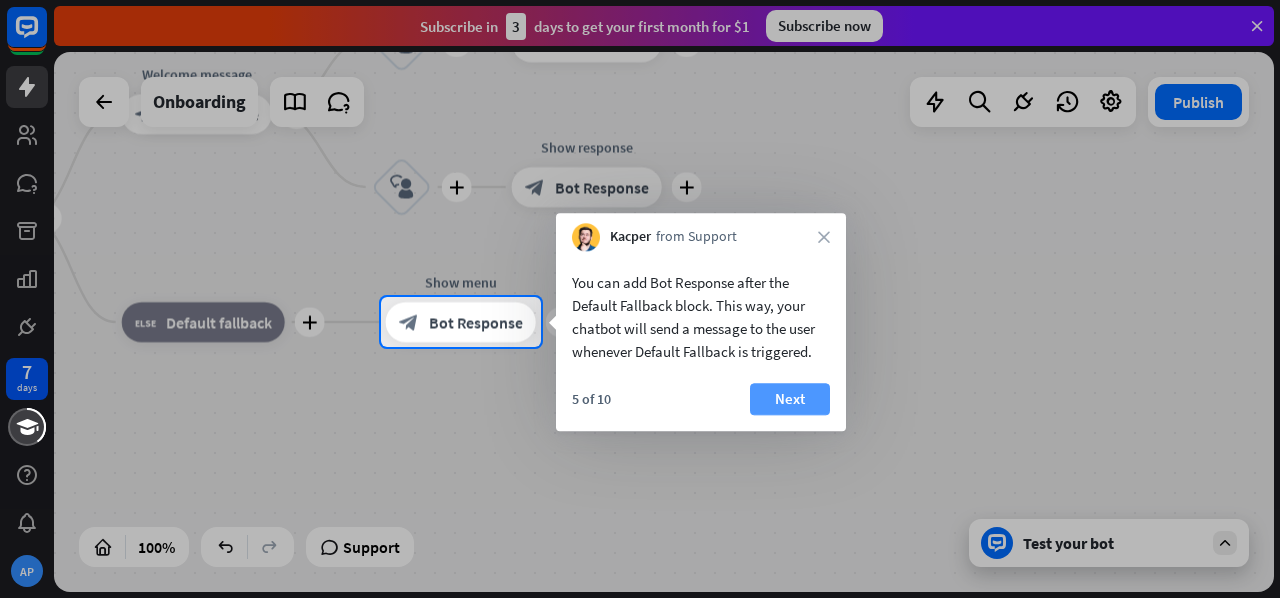 click on "Next" at bounding box center [790, 399] 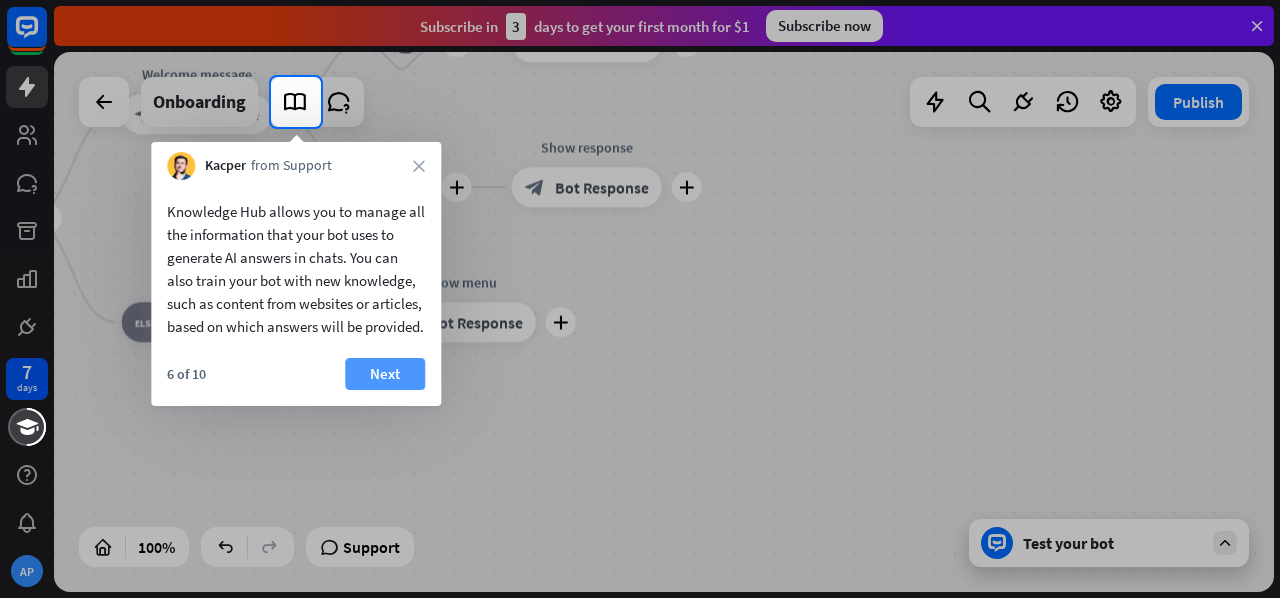 click on "Next" at bounding box center [385, 374] 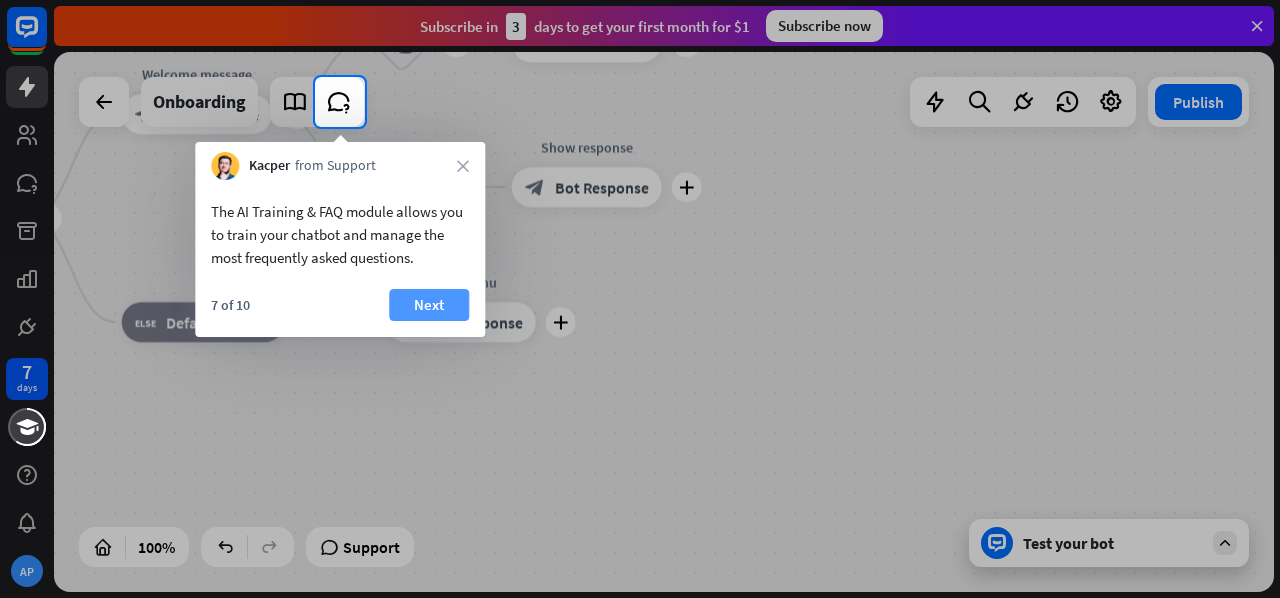click on "Next" at bounding box center [429, 305] 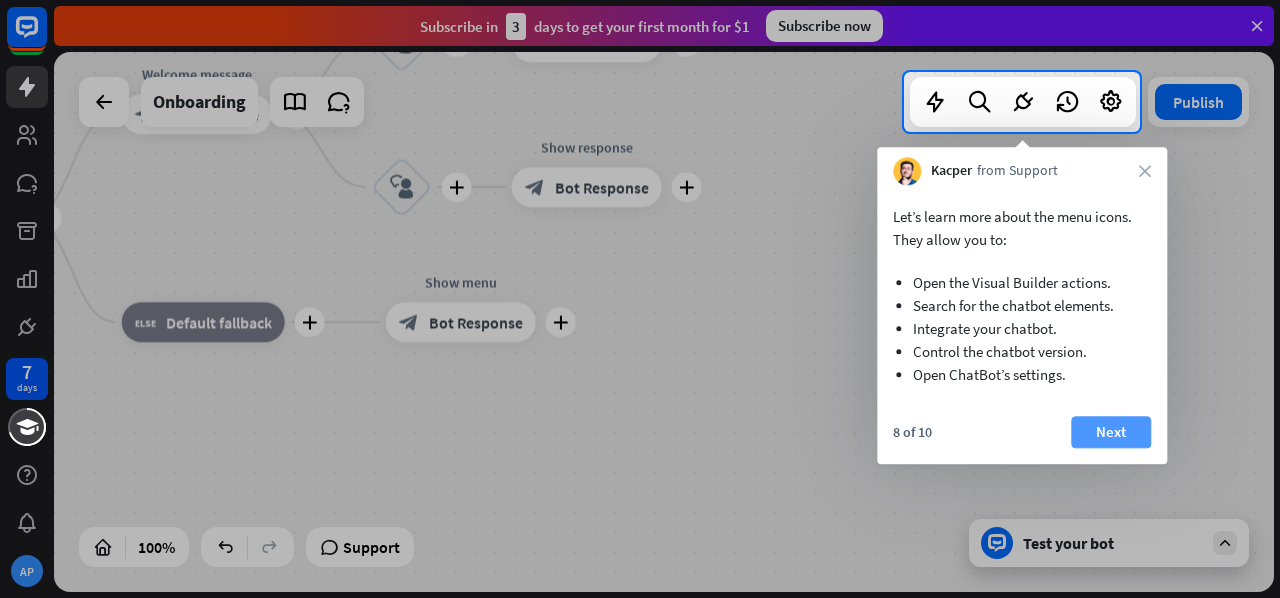 click on "Next" at bounding box center (1111, 432) 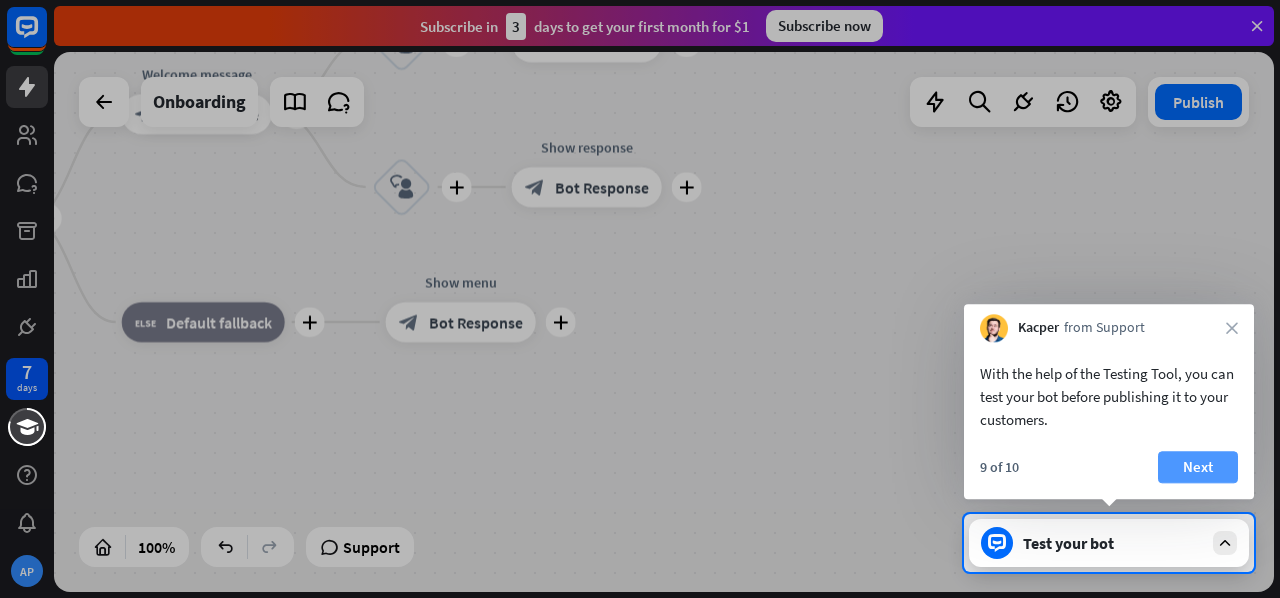 click on "Next" at bounding box center (1198, 467) 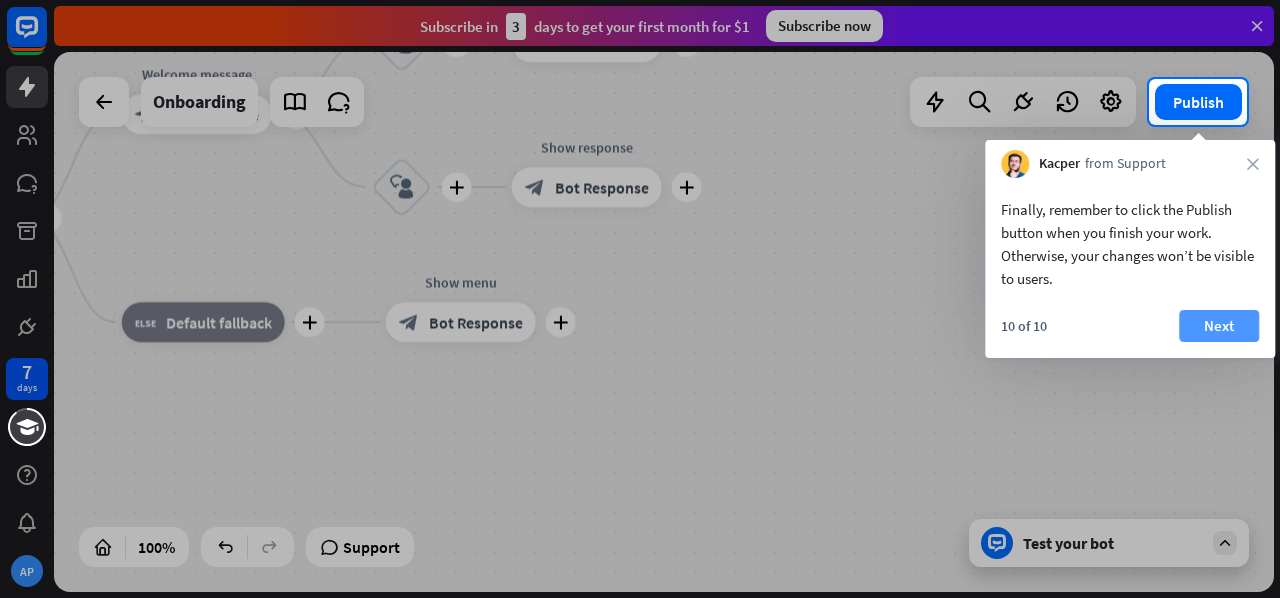 click on "Next" at bounding box center (1219, 326) 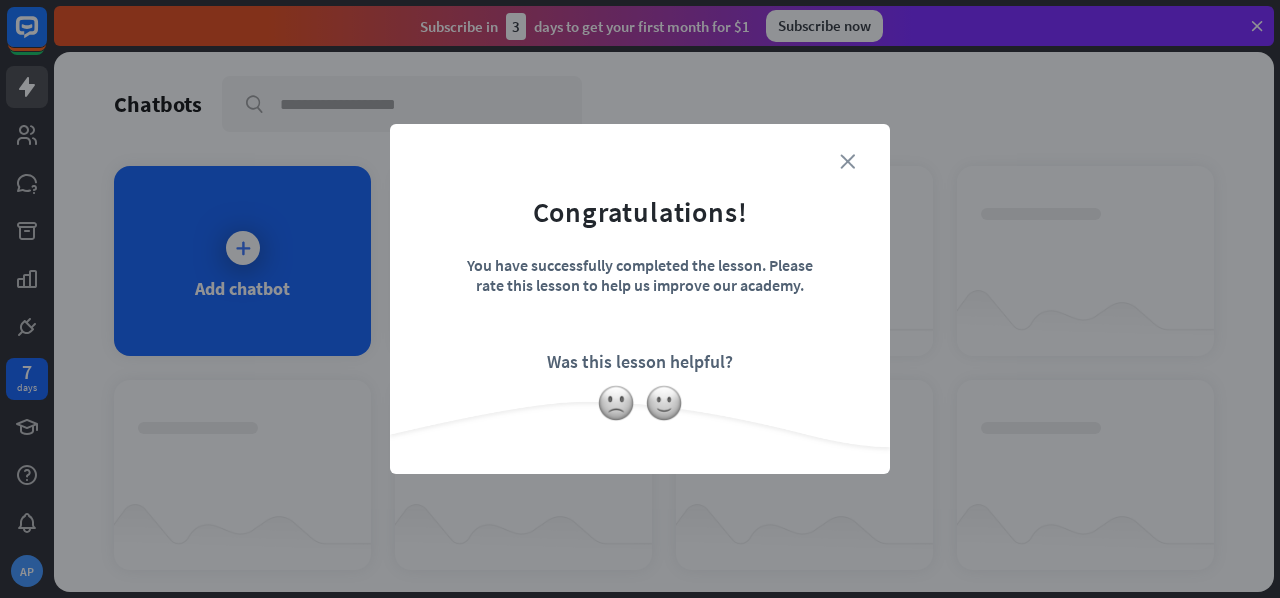 click on "close" at bounding box center (847, 161) 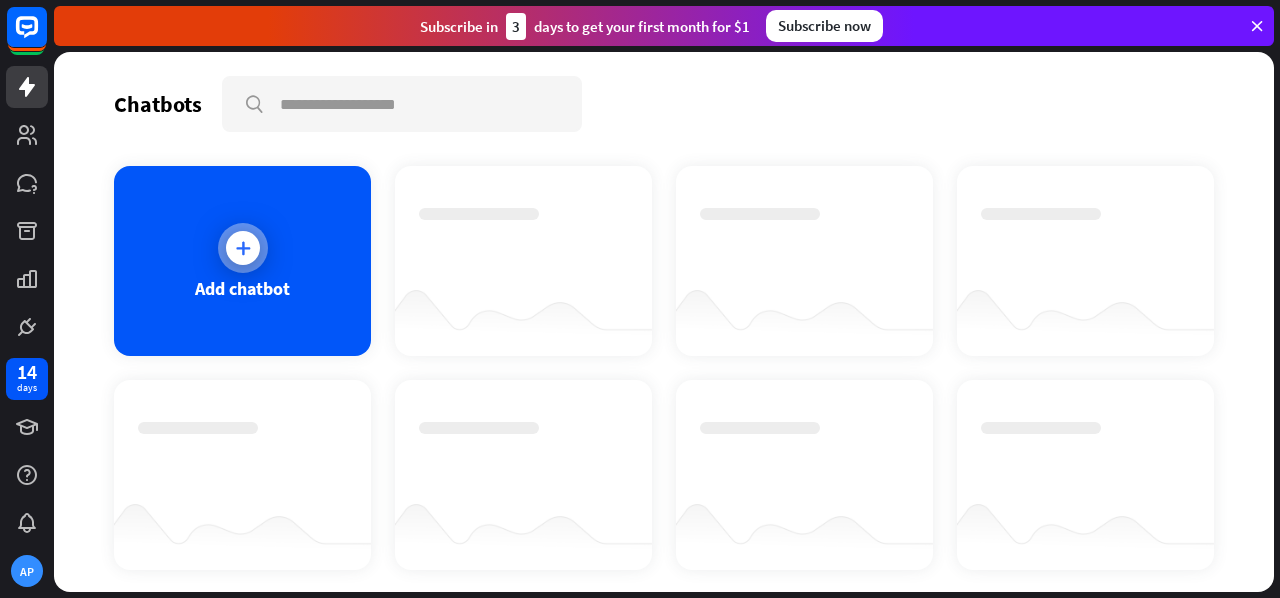 click on "Add chatbot" at bounding box center (242, 261) 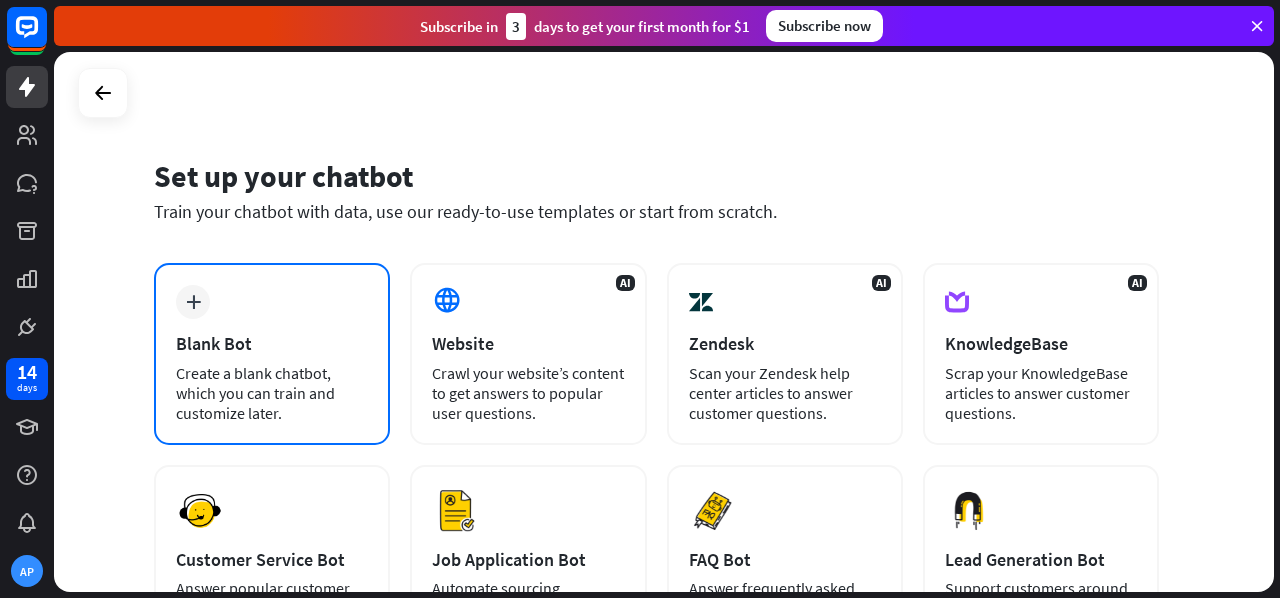 click on "plus" at bounding box center (193, 302) 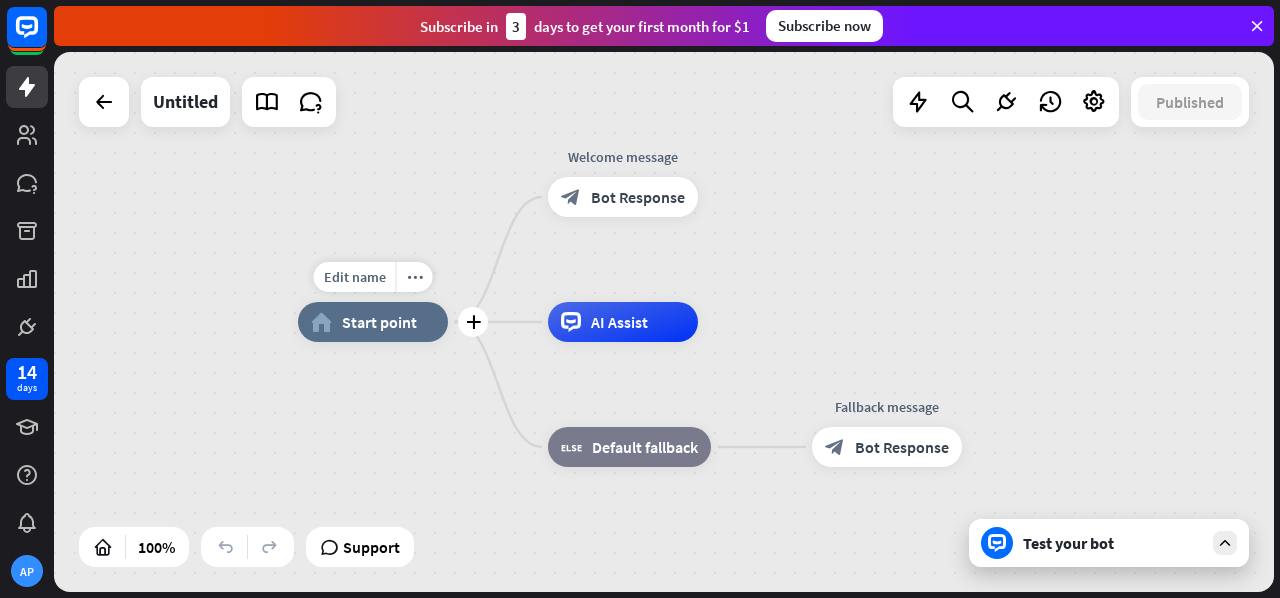click on "Edit name   more_horiz         plus     home_2   Start point" at bounding box center [373, 322] 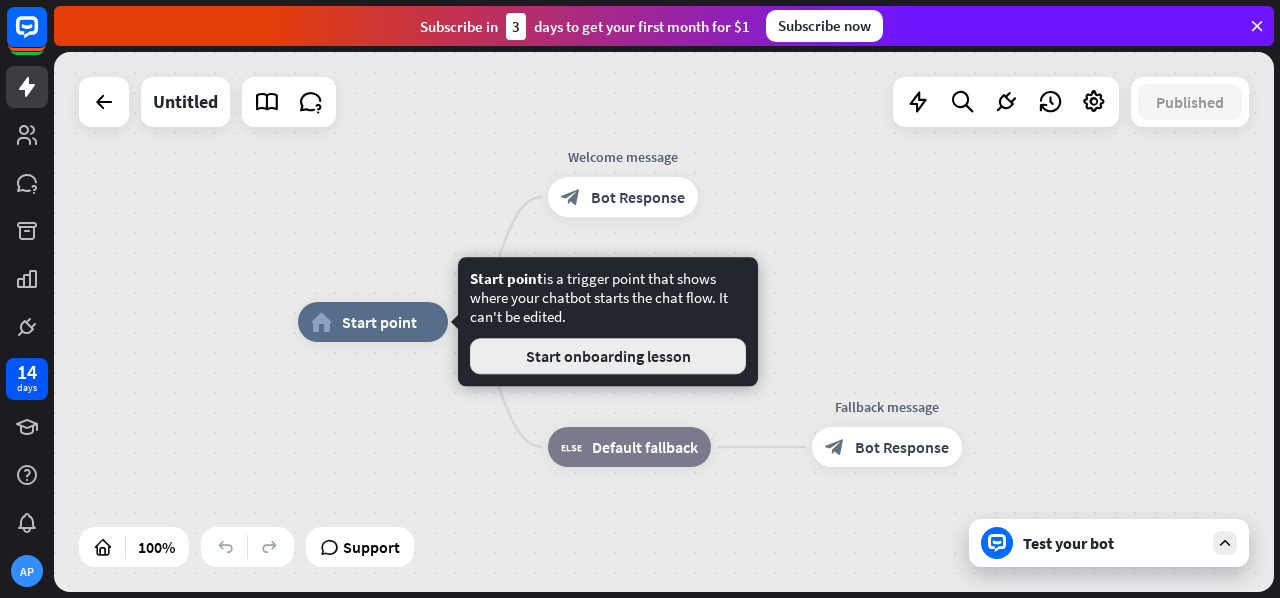 click on "Start onboarding lesson" at bounding box center [608, 356] 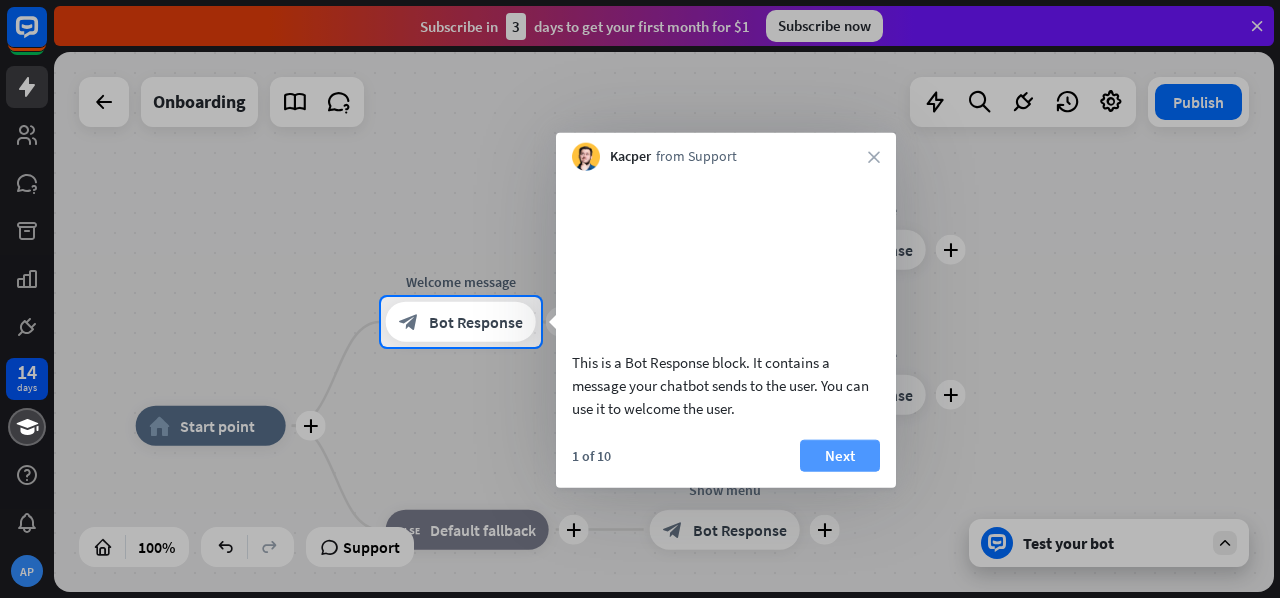 click on "Next" at bounding box center (840, 455) 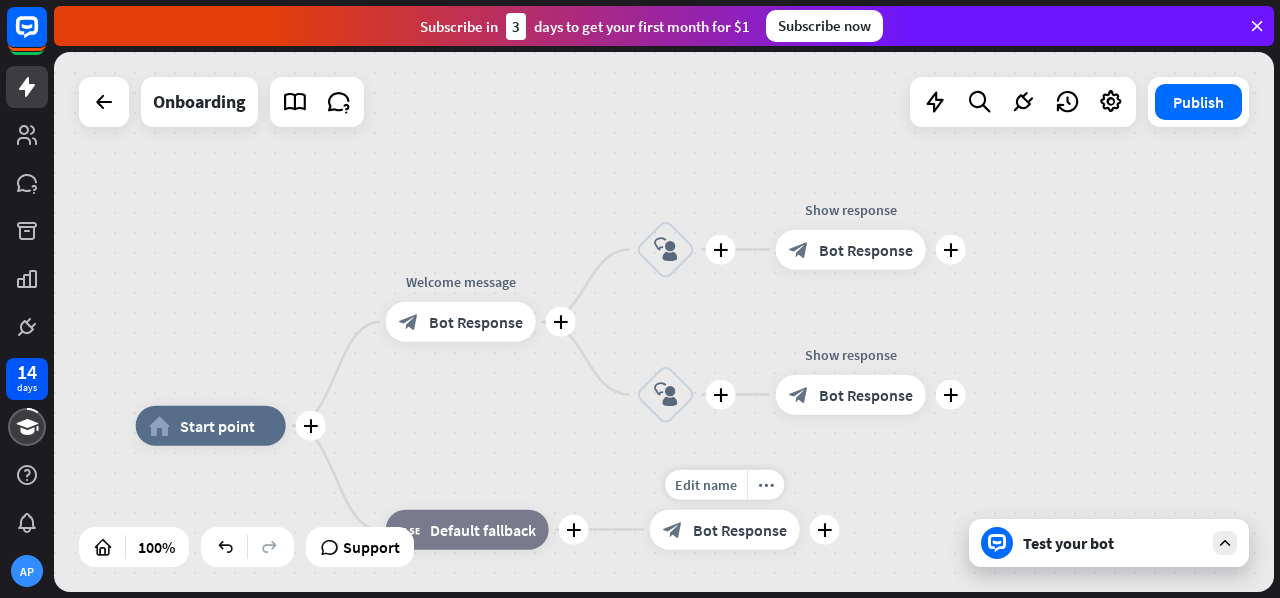 click on "Edit name   more_horiz         plus   Show menu   block_bot_response   Bot Response" at bounding box center (725, 530) 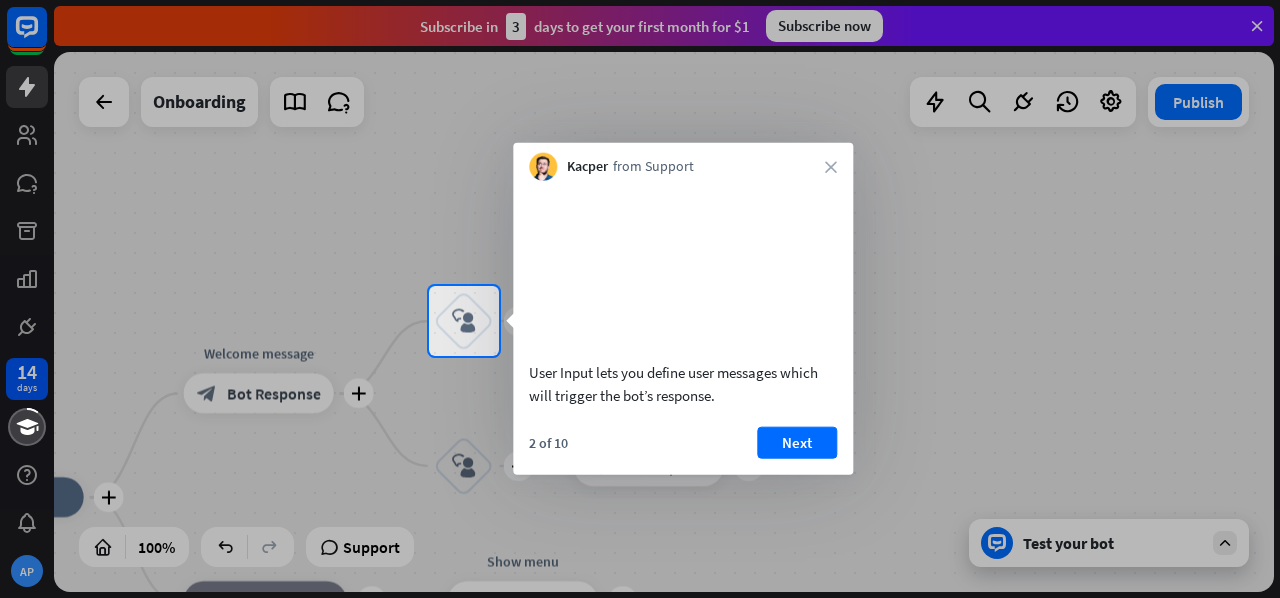 click at bounding box center (640, 477) 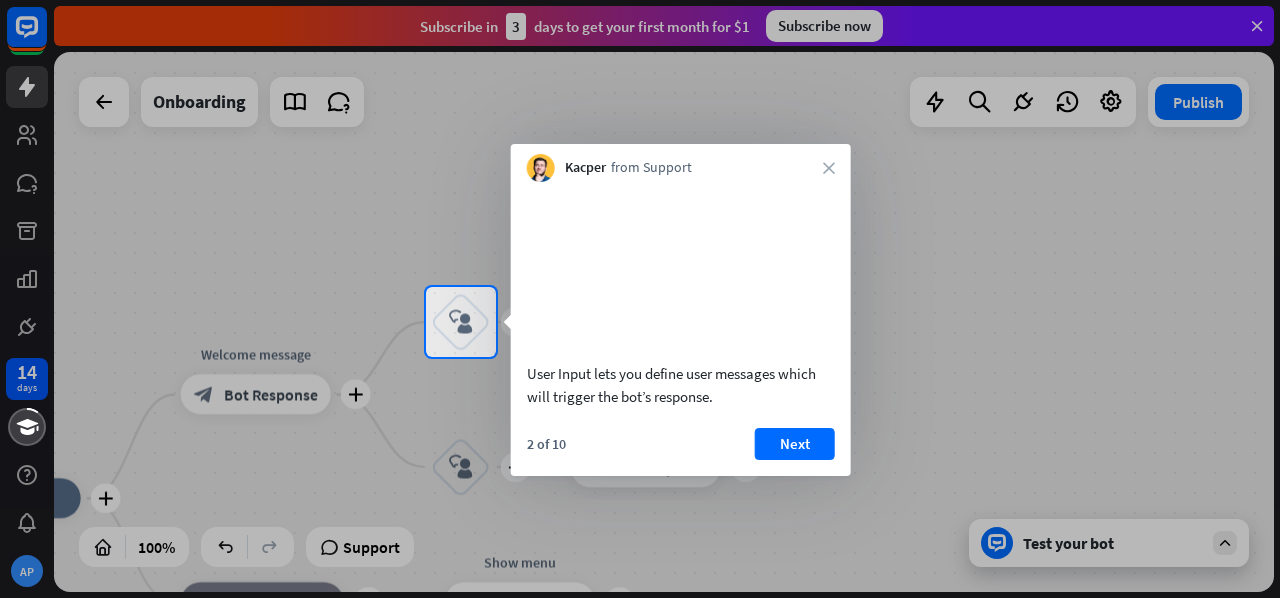 click on "User Input lets you define user messages which will trigger the bot’s response.
2 of 10
Next" at bounding box center [681, 329] 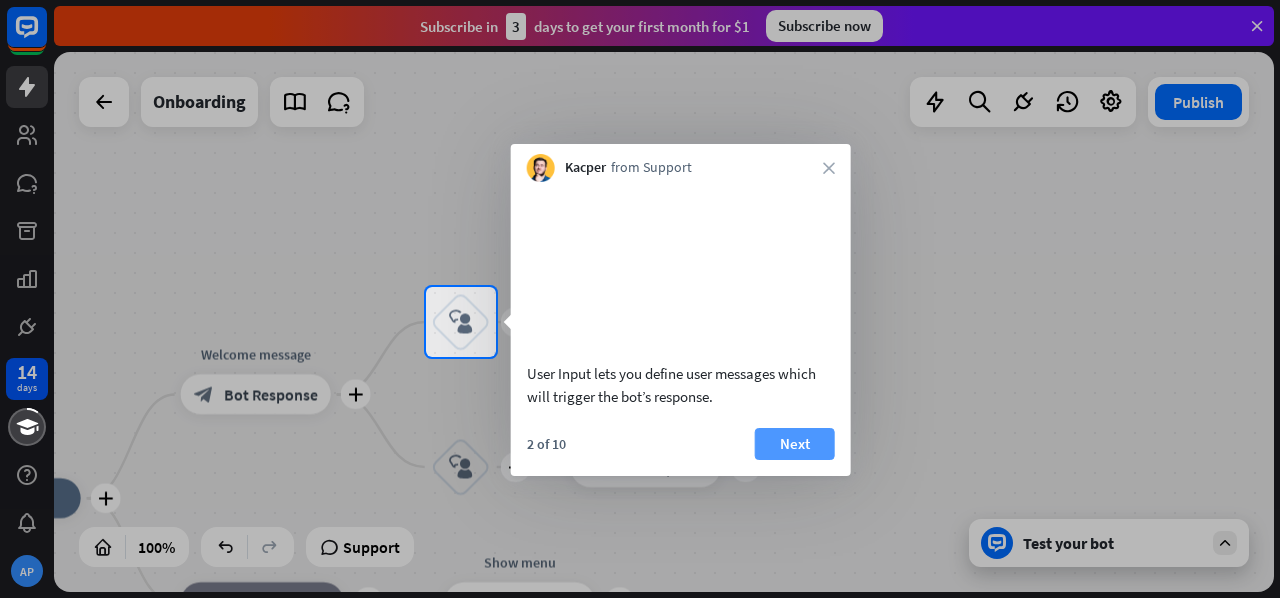 click on "Next" at bounding box center (795, 444) 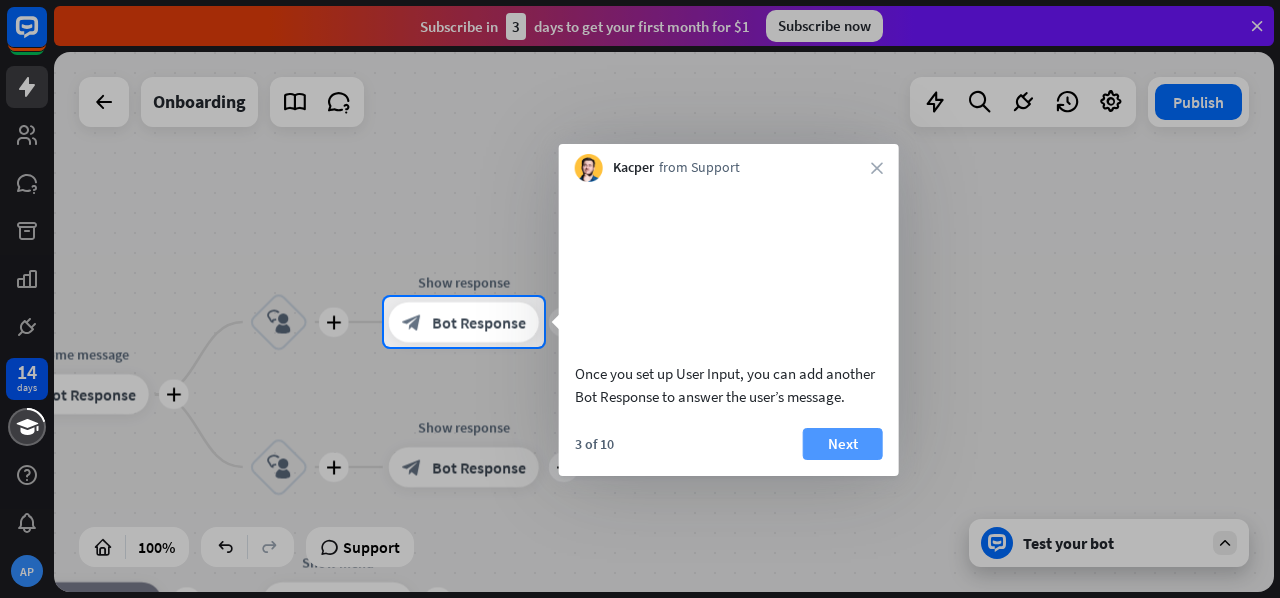 click on "Next" at bounding box center [843, 444] 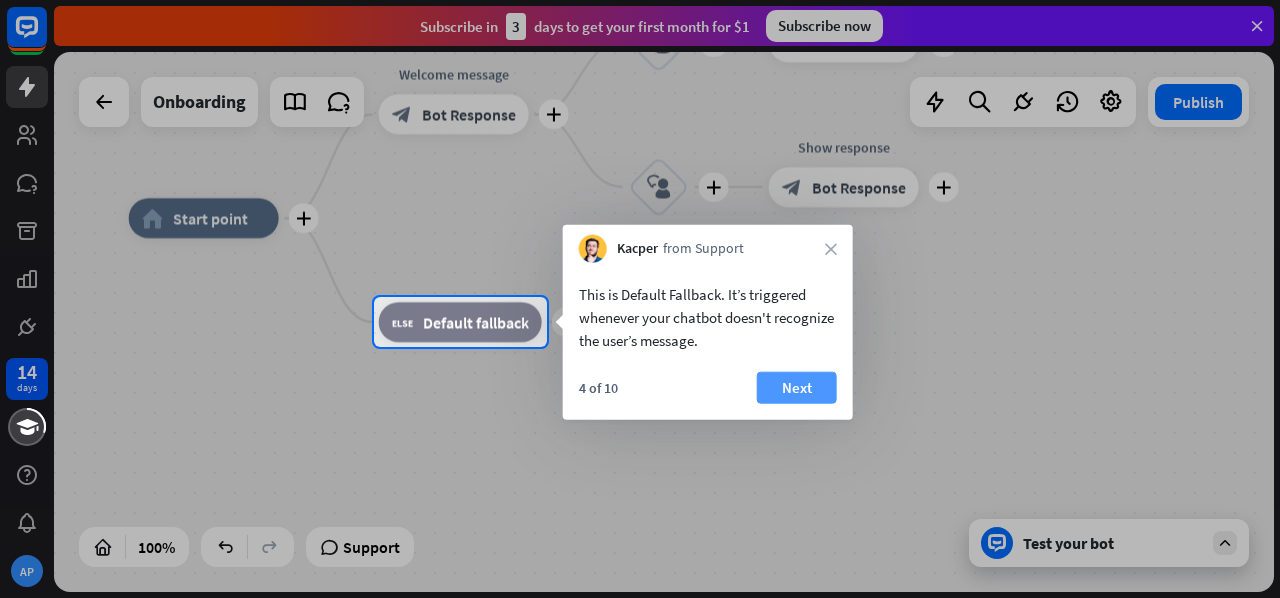 click on "Next" at bounding box center (797, 388) 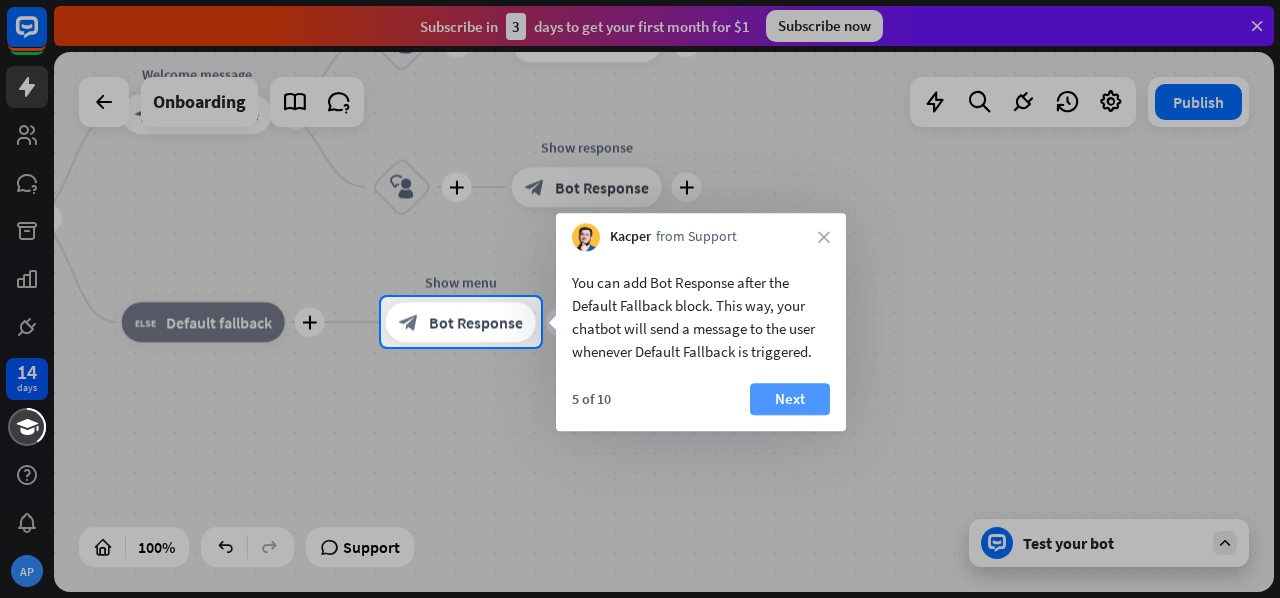 click on "Next" at bounding box center [790, 399] 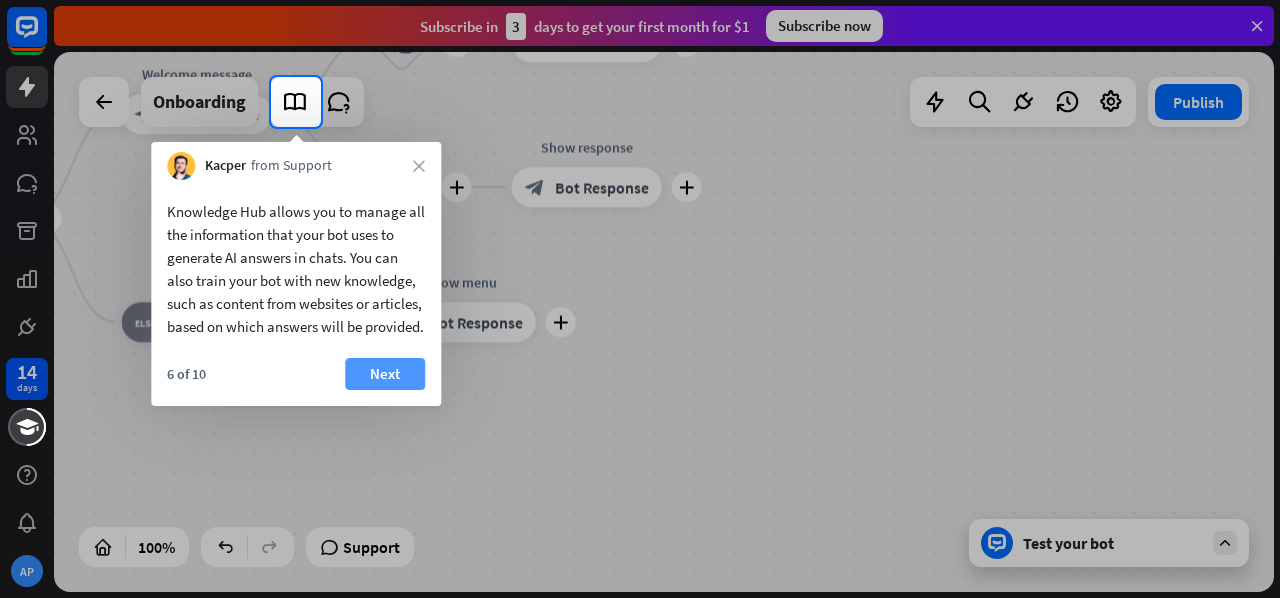 click on "Next" at bounding box center [385, 374] 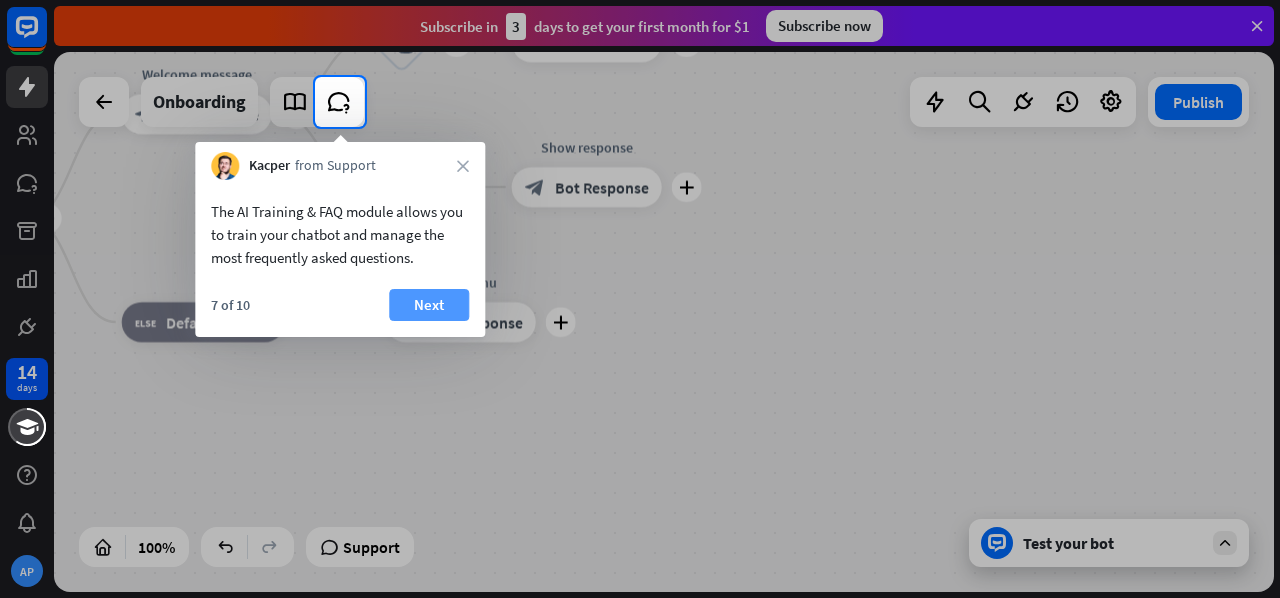 click on "Next" at bounding box center [429, 305] 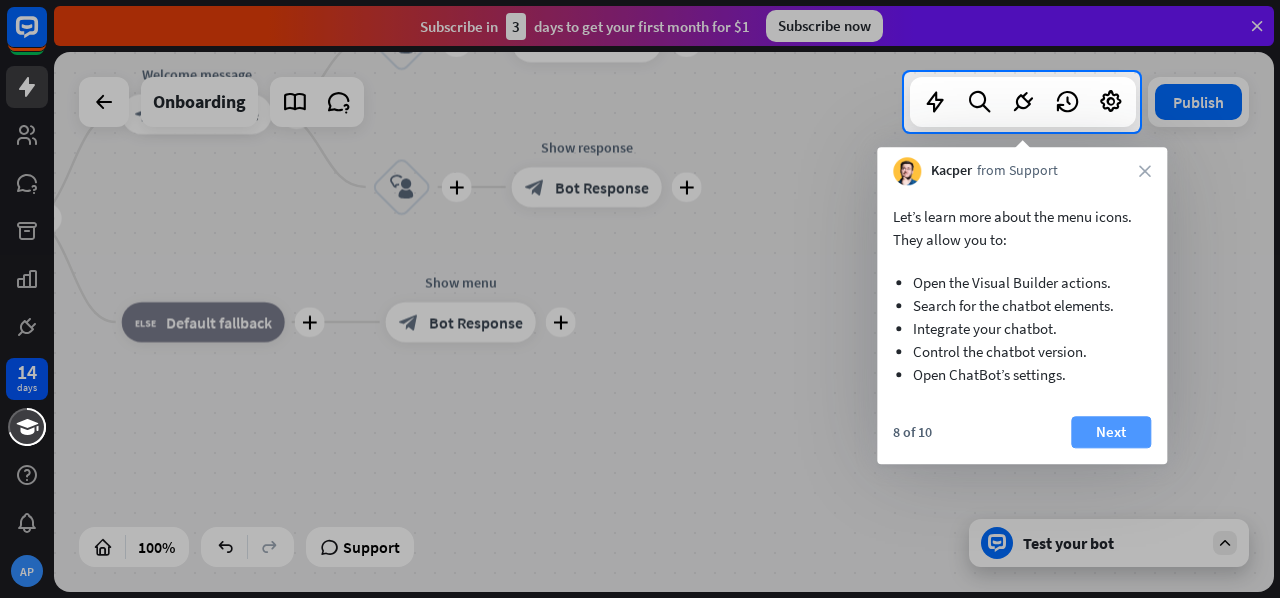 click on "Next" at bounding box center [1111, 432] 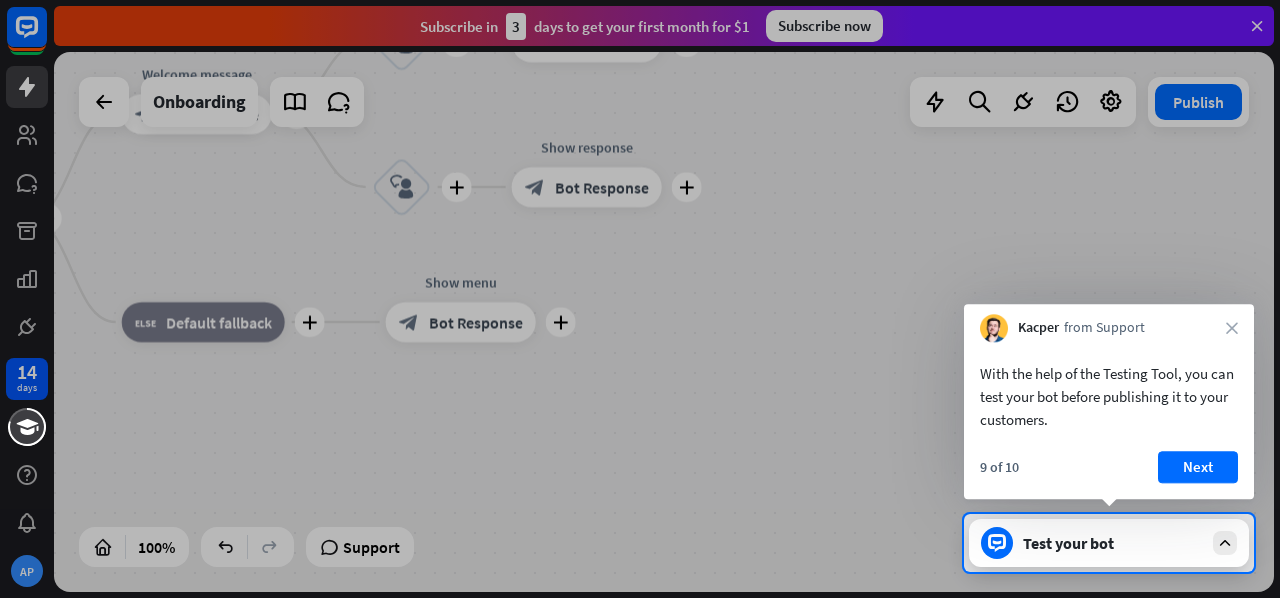 click on "9 of 10
Next" at bounding box center (1109, 475) 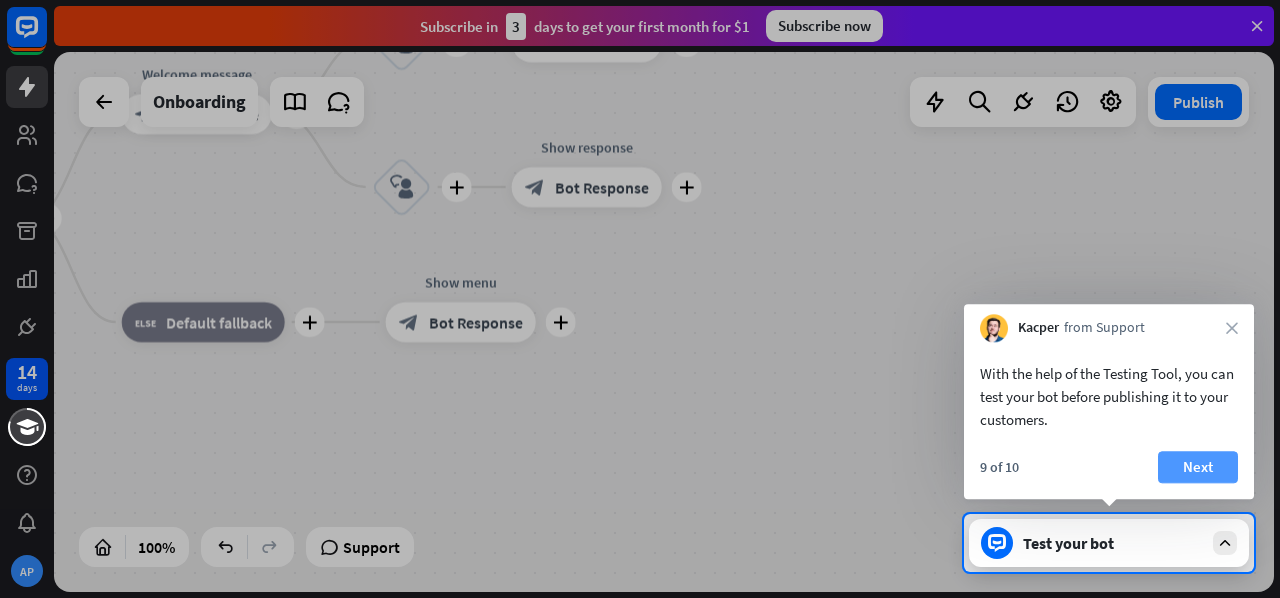 click on "Next" at bounding box center (1198, 467) 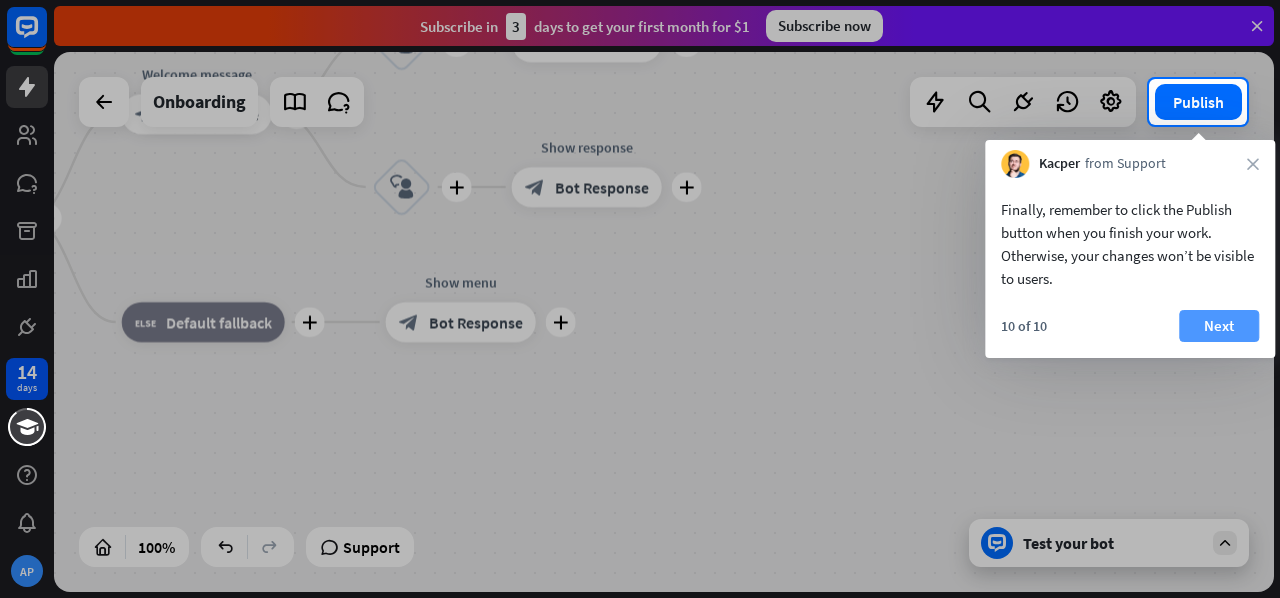 click on "Next" at bounding box center [1219, 326] 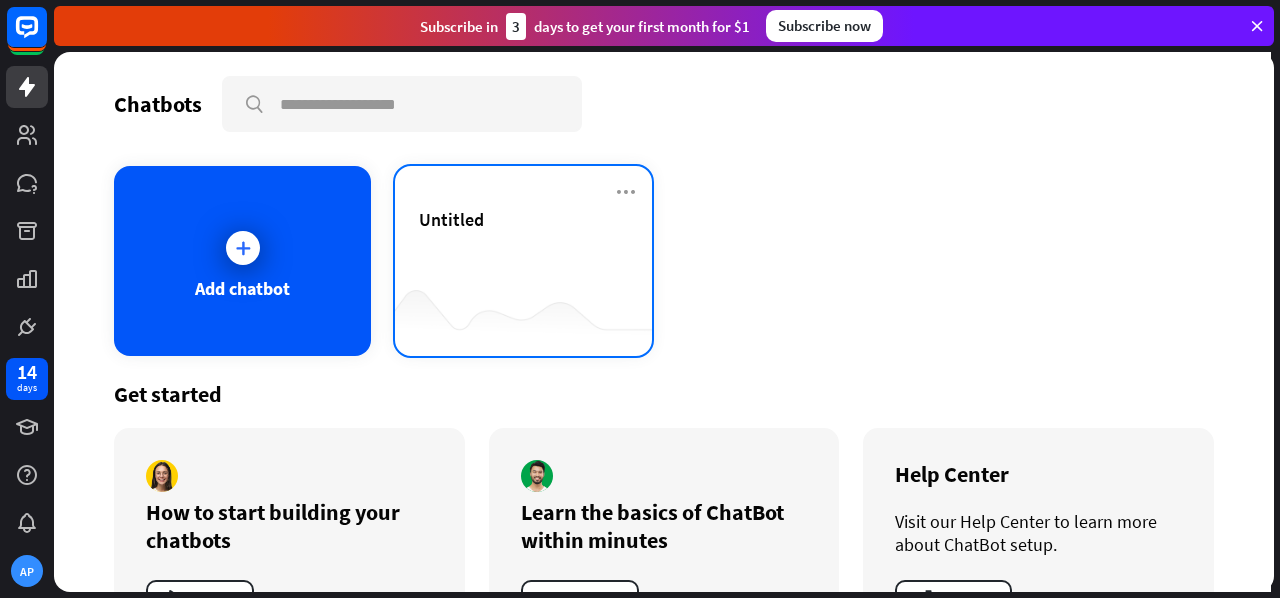 click at bounding box center (523, 316) 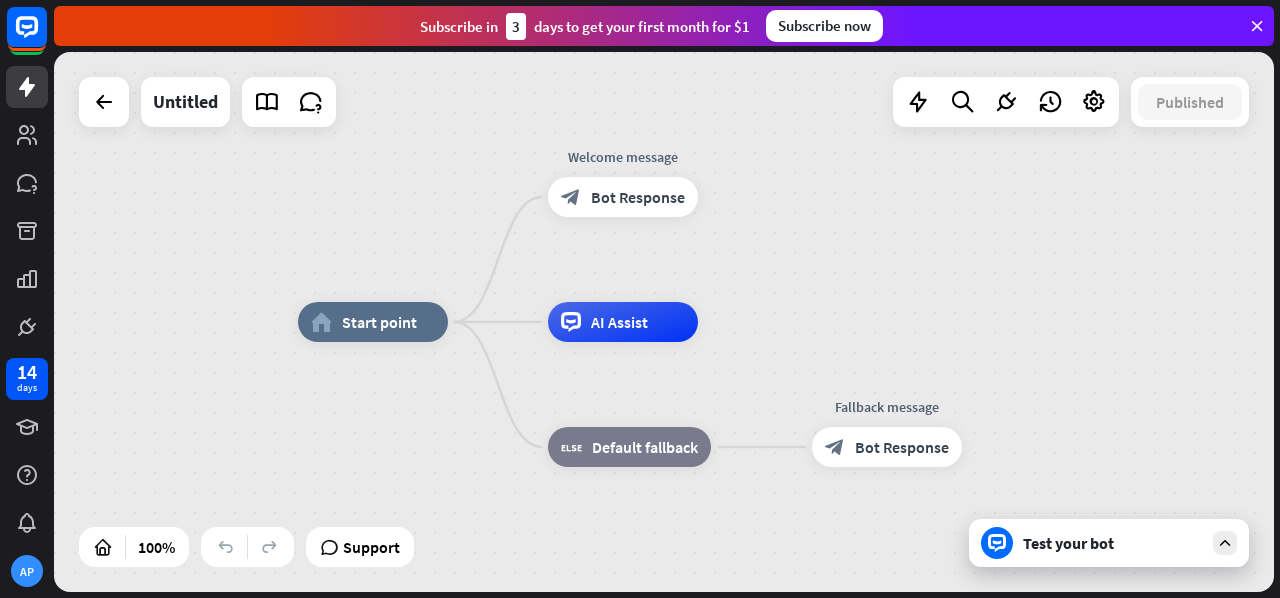 click on "Test your bot" at bounding box center [1109, 543] 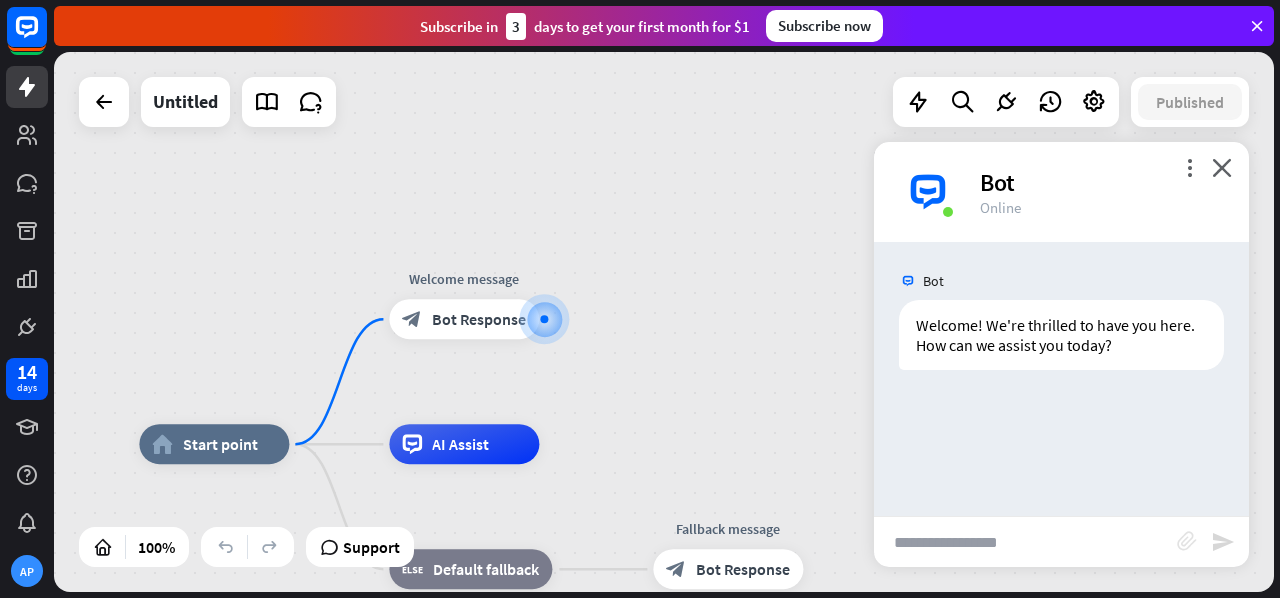click on "block_attachment" at bounding box center (1187, 541) 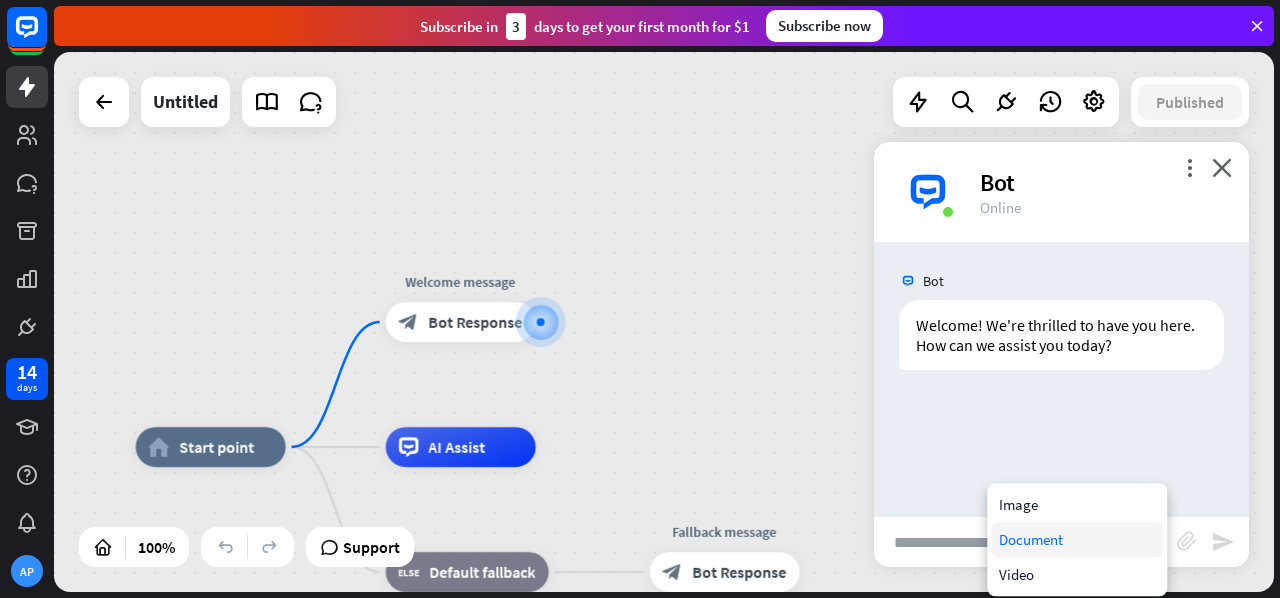 click on "Document" at bounding box center (1077, 539) 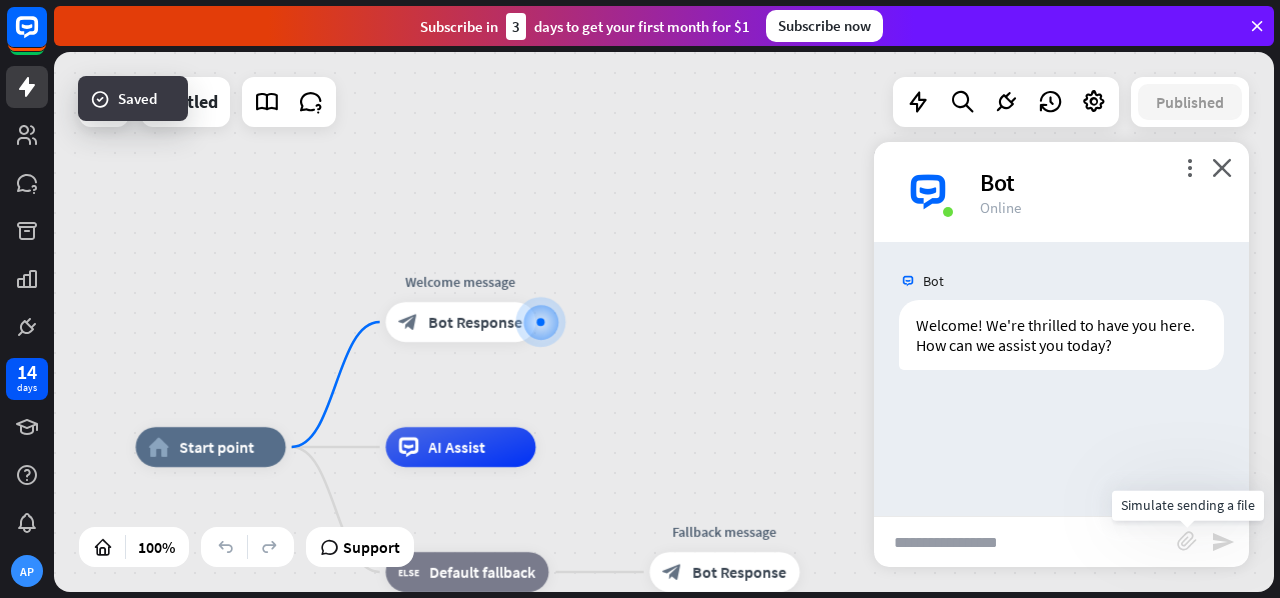click on "block_attachment" at bounding box center (1187, 541) 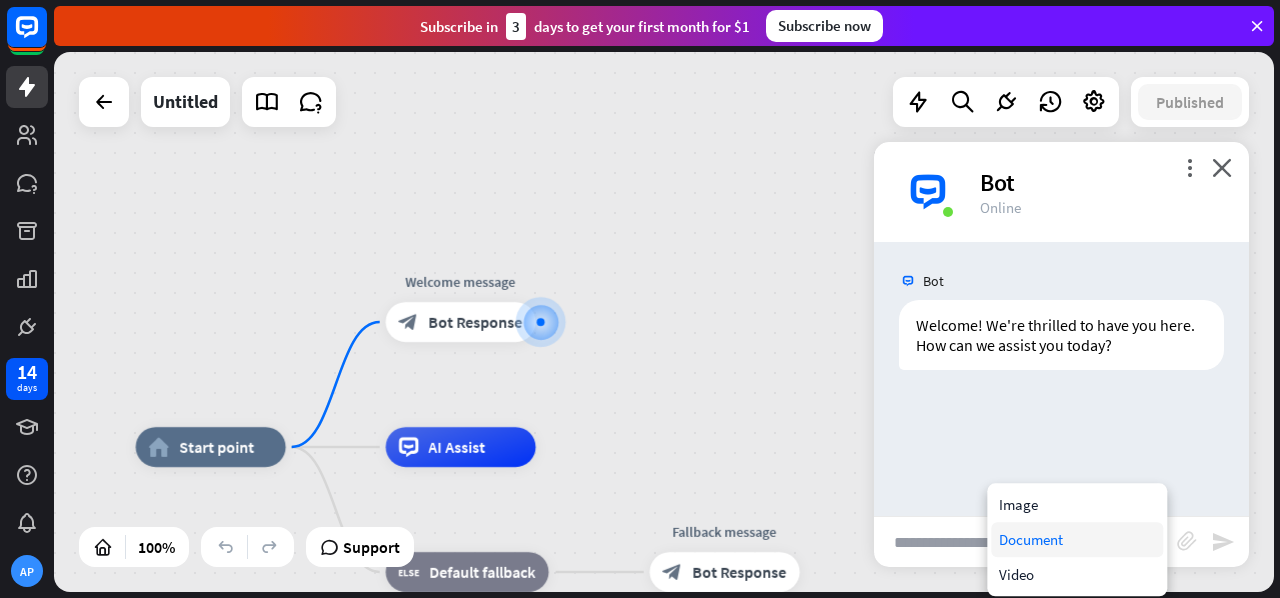 click on "Document" at bounding box center (1077, 539) 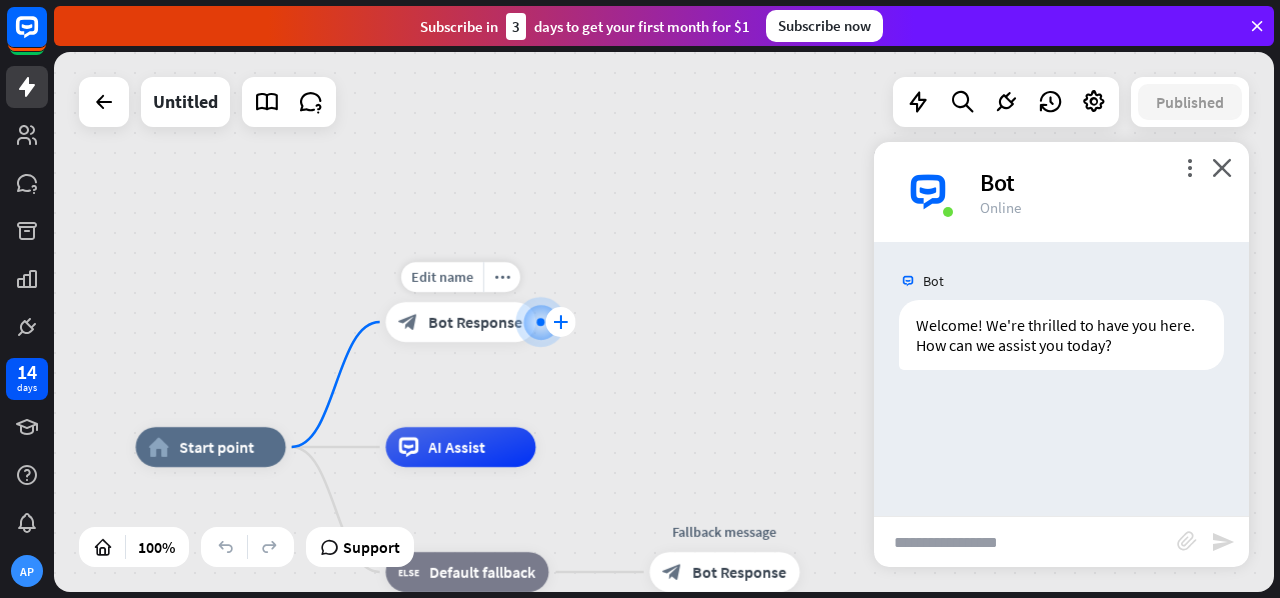click on "plus" at bounding box center [561, 322] 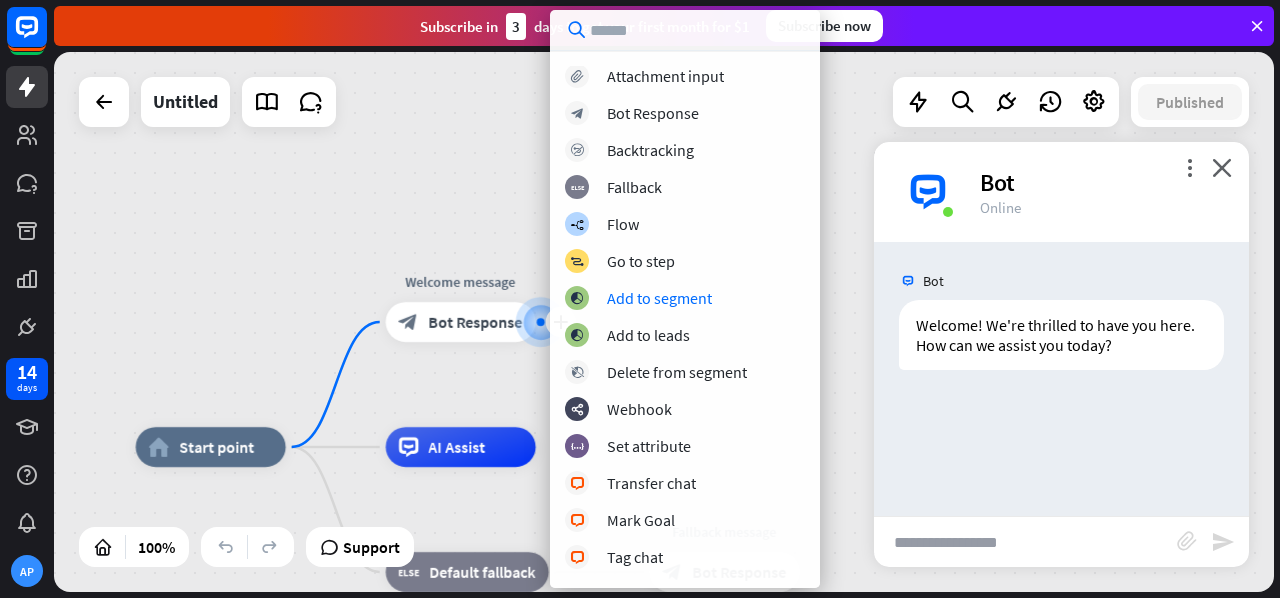 scroll, scrollTop: 0, scrollLeft: 0, axis: both 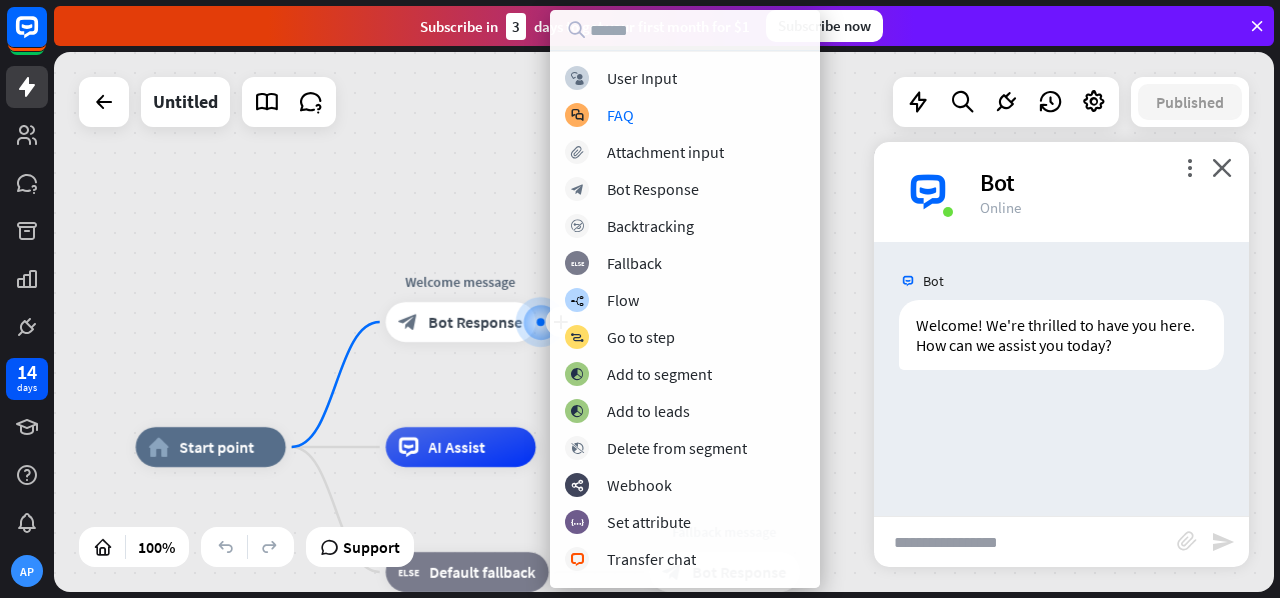 click on "home_2   Start point               plus   Welcome message   block_bot_response   Bot Response                         AI Assist                   block_fallback   Default fallback                 Fallback message   block_bot_response   Bot Response" at bounding box center [664, 322] 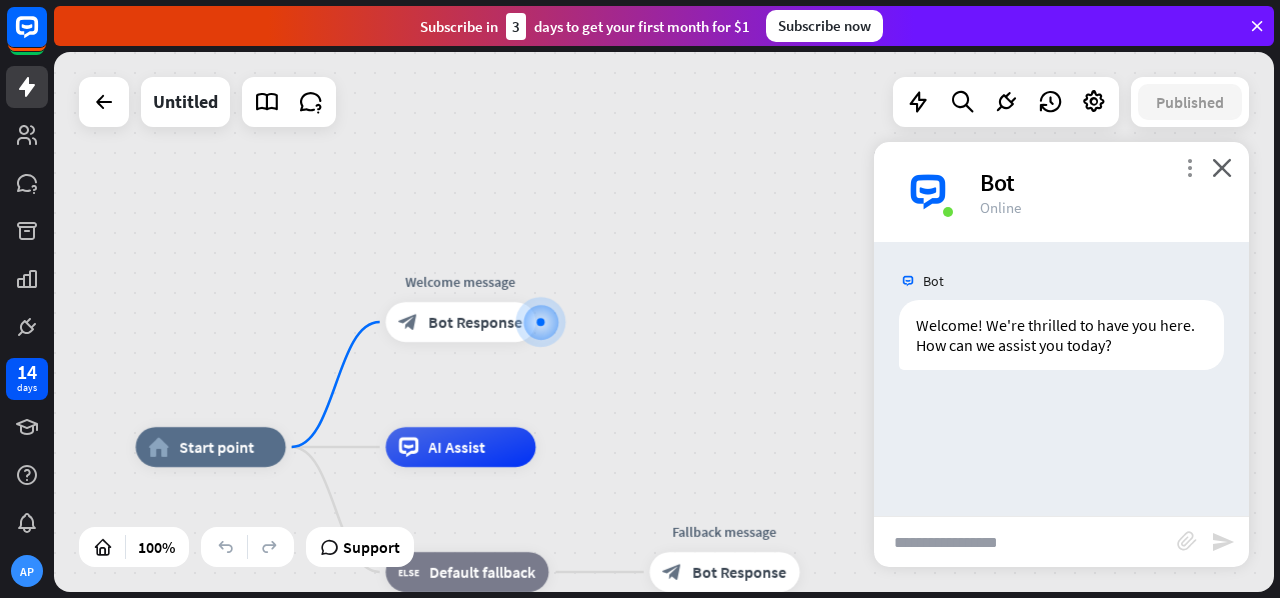 click on "more_vert" at bounding box center (1189, 167) 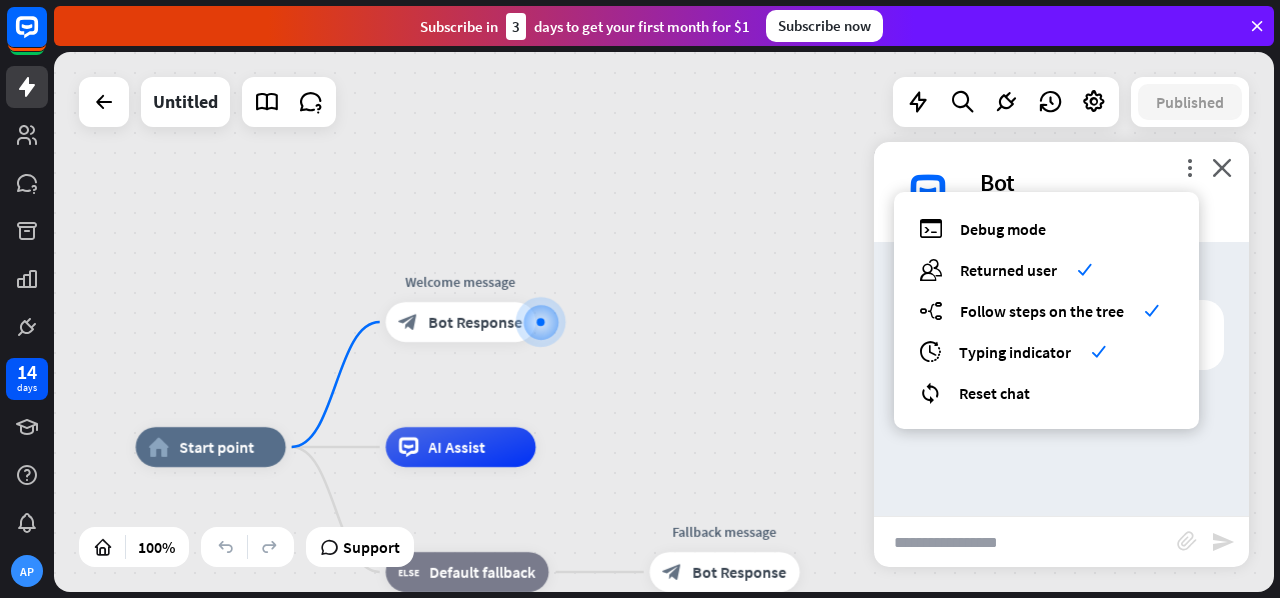 click on "Bot
Welcome! We're thrilled to have you here. How can we assist you today?
Today 12:27 PM
Show JSON" at bounding box center [1061, 379] 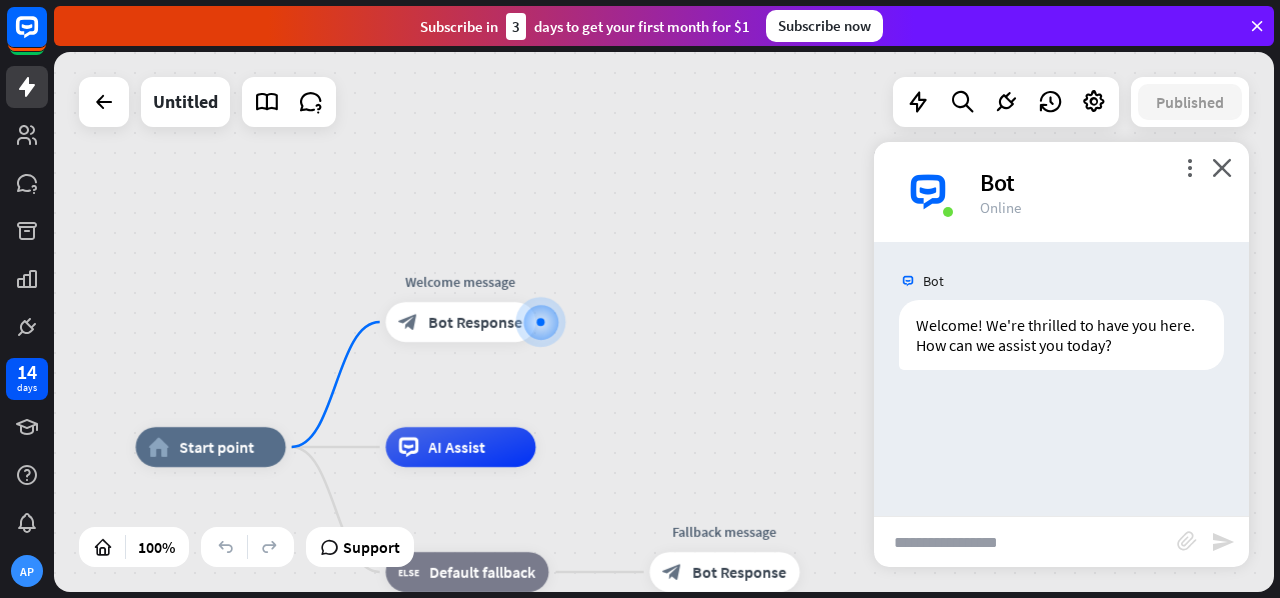 click on "block_attachment
send" at bounding box center [1061, 541] 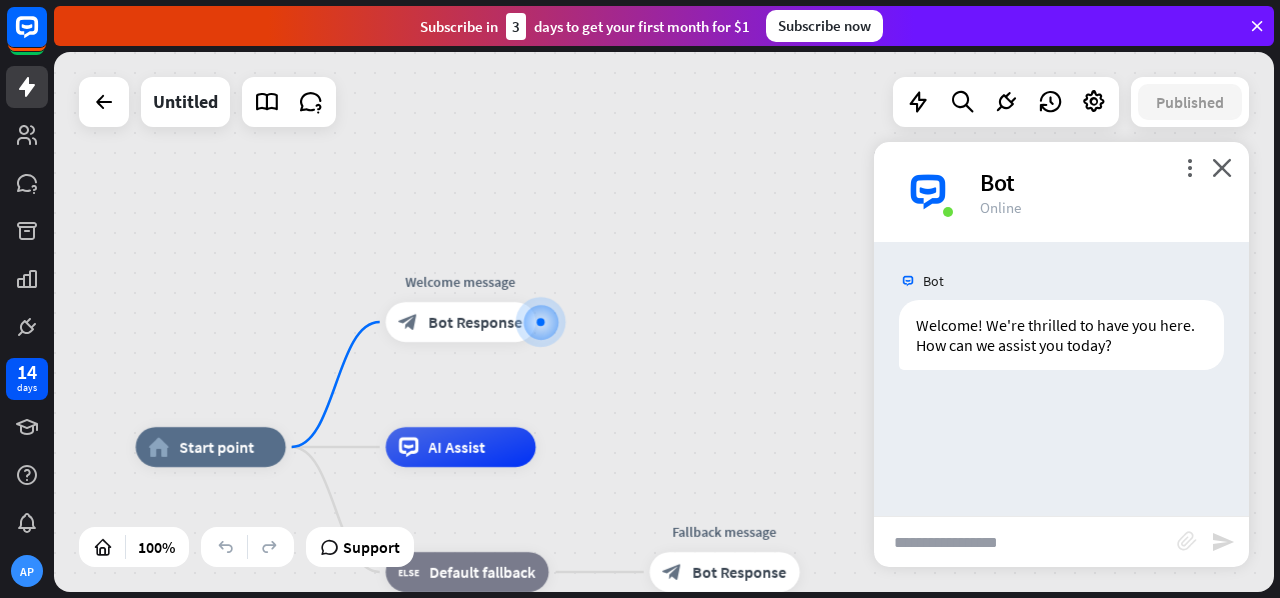 click on "block_attachment" at bounding box center [1187, 541] 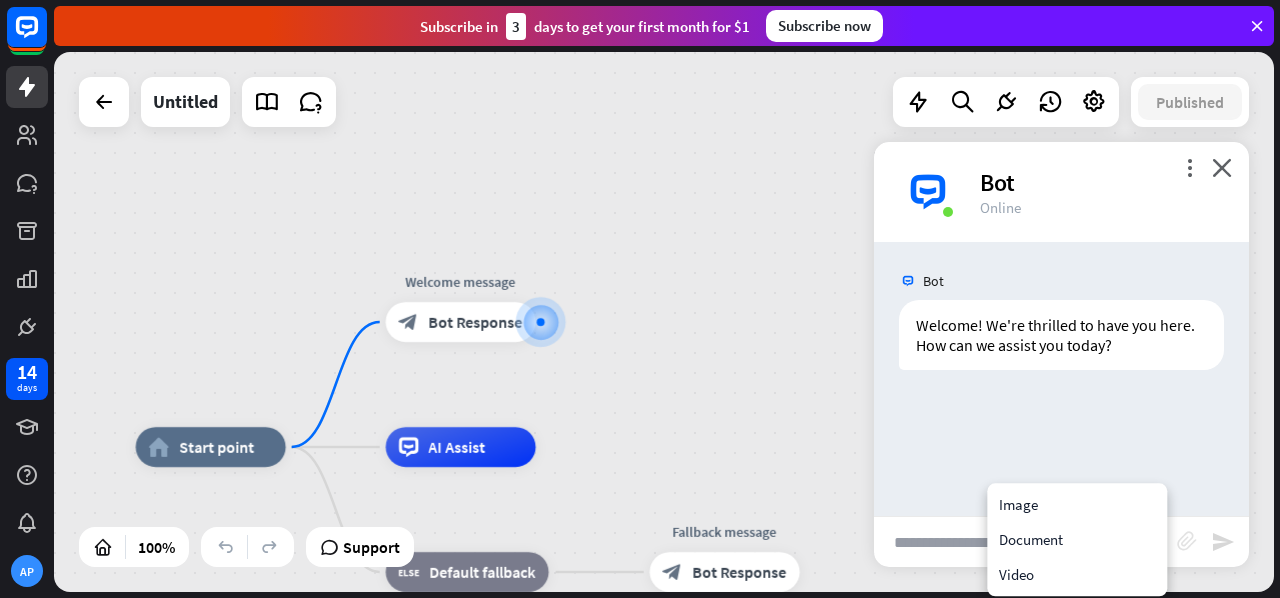 click on "block_attachment" at bounding box center (1187, 541) 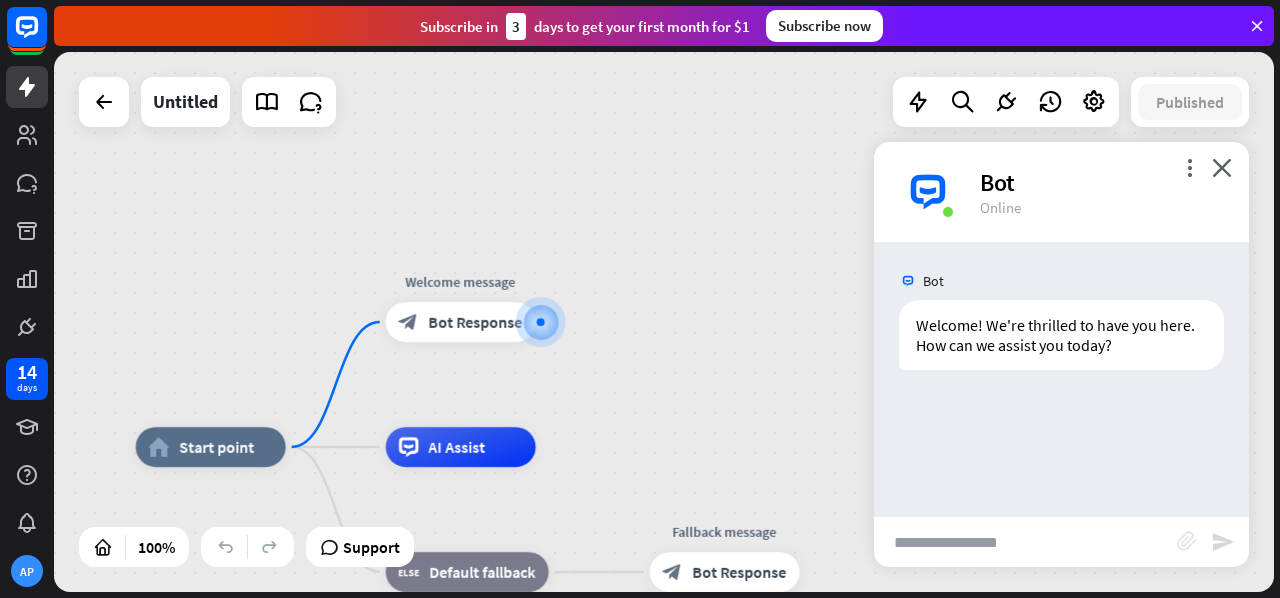 click on "block_attachment" at bounding box center [1187, 541] 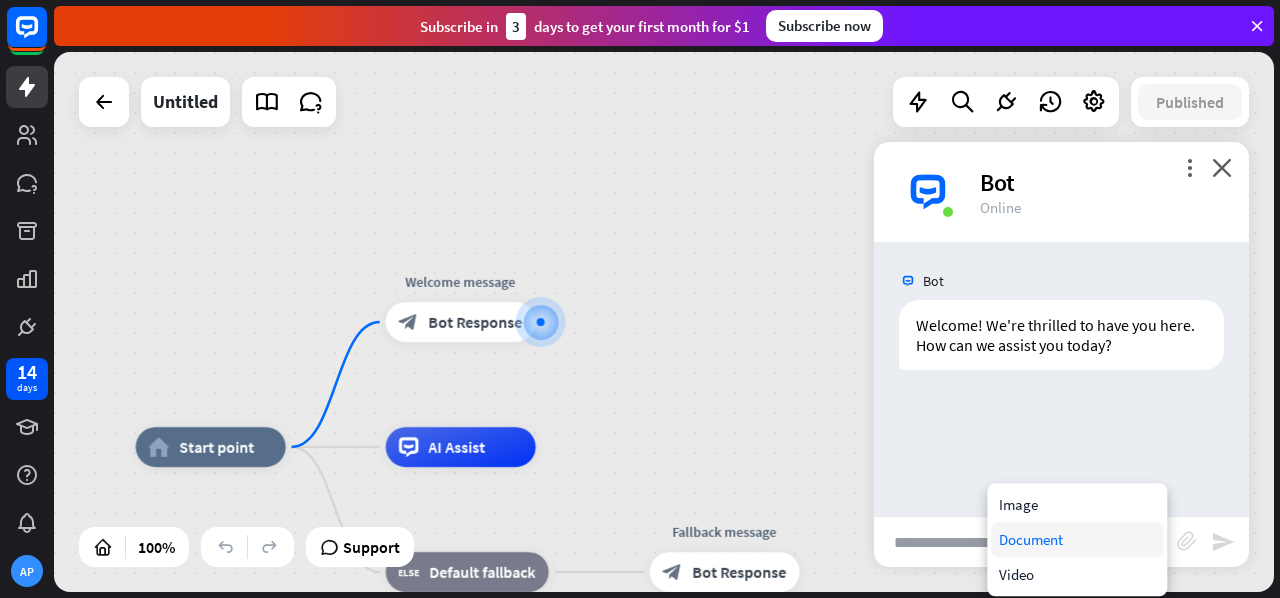 click on "Document" at bounding box center (1077, 539) 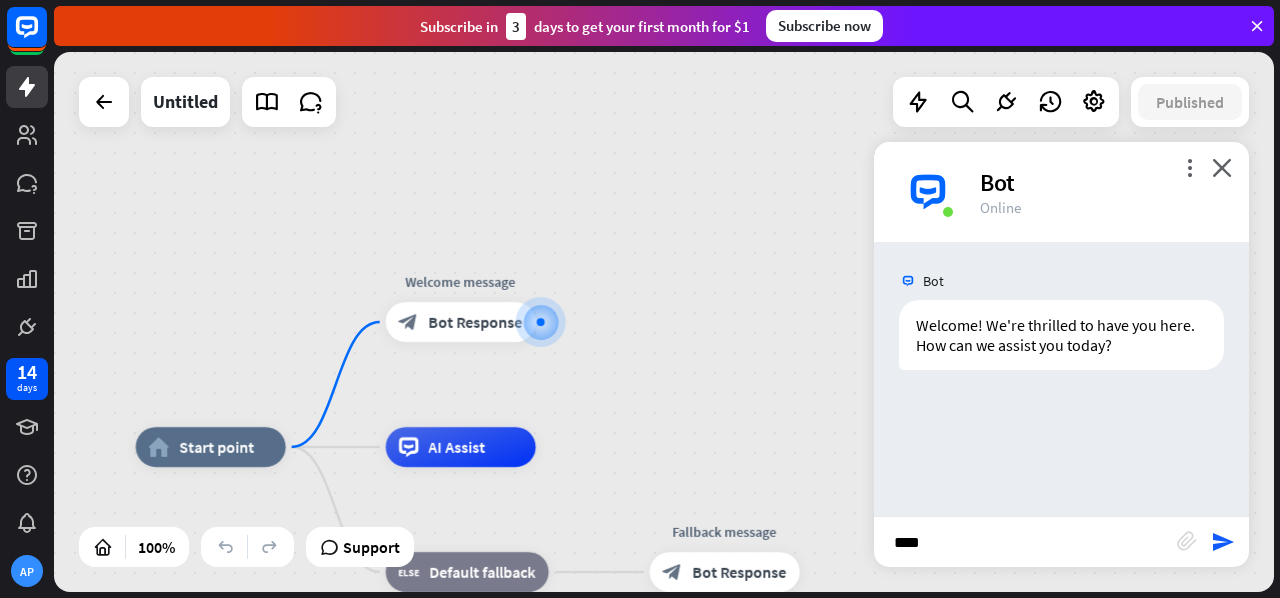 type on "*****" 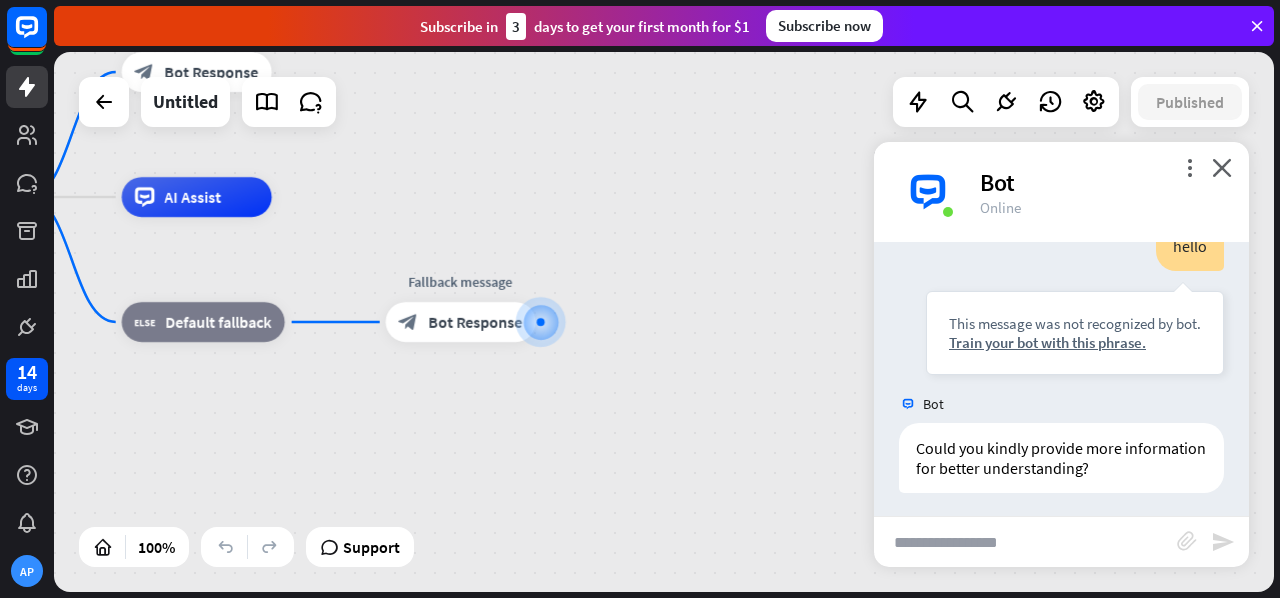 scroll, scrollTop: 202, scrollLeft: 0, axis: vertical 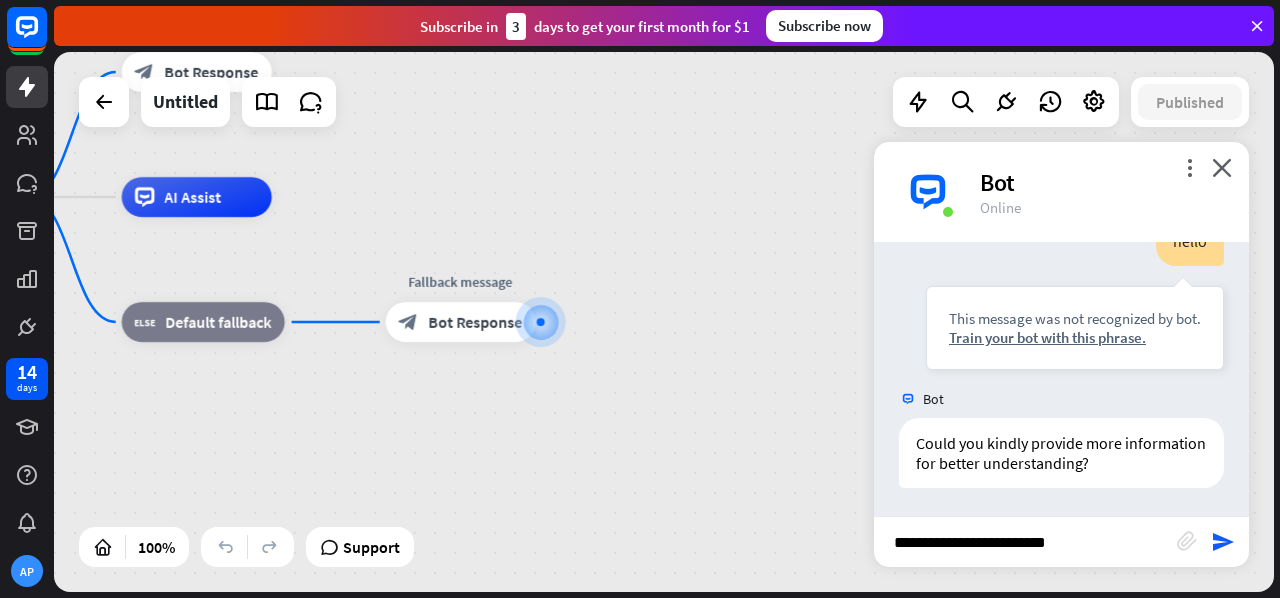 type on "**********" 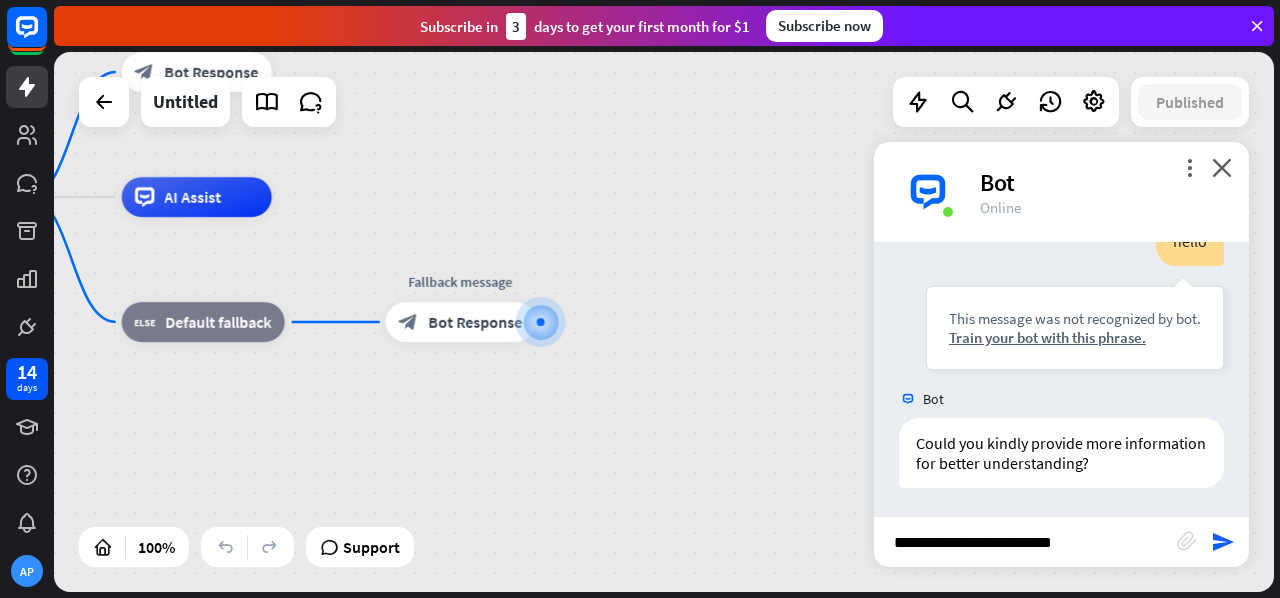type 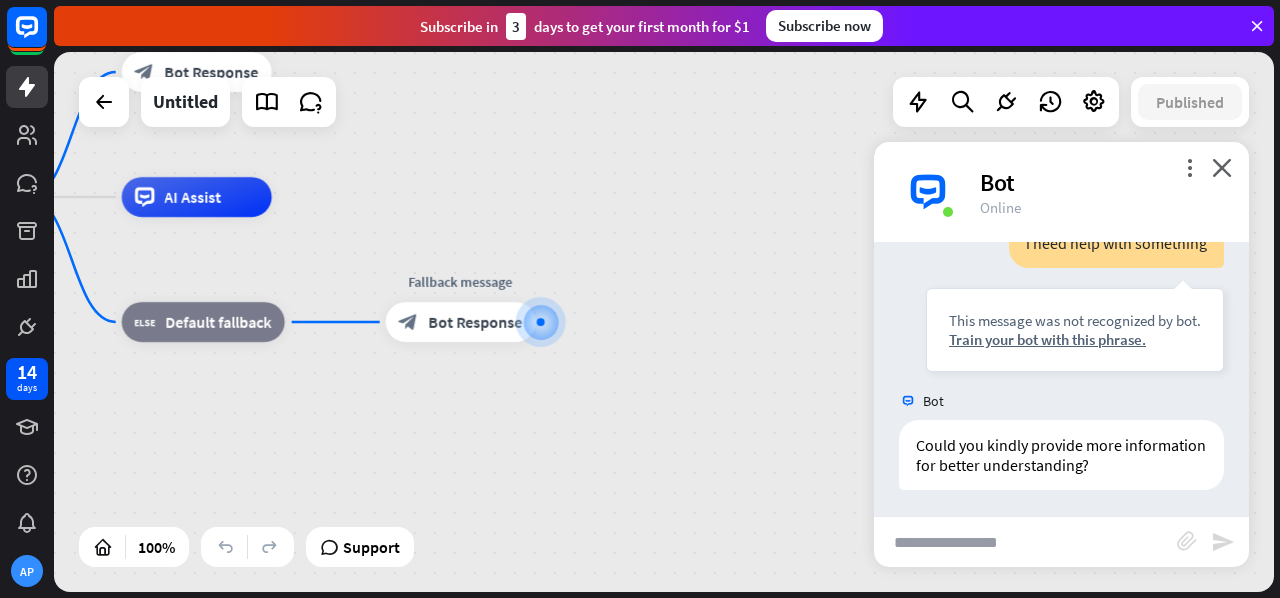scroll, scrollTop: 522, scrollLeft: 0, axis: vertical 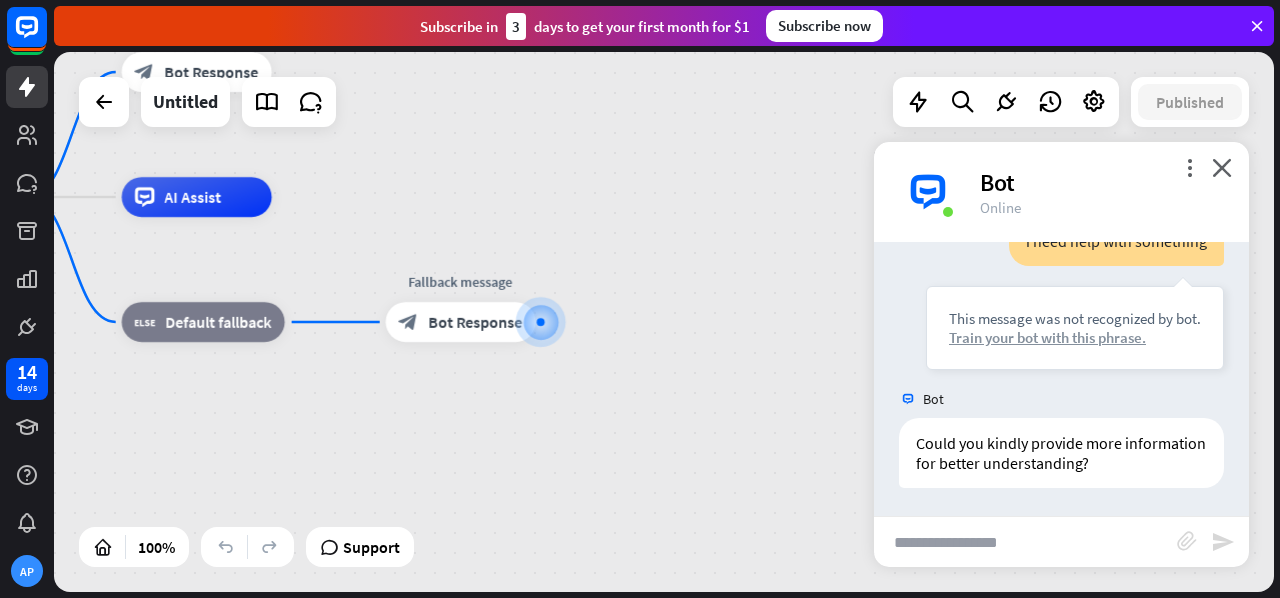 click on "Train your bot with this phrase." at bounding box center [1075, 337] 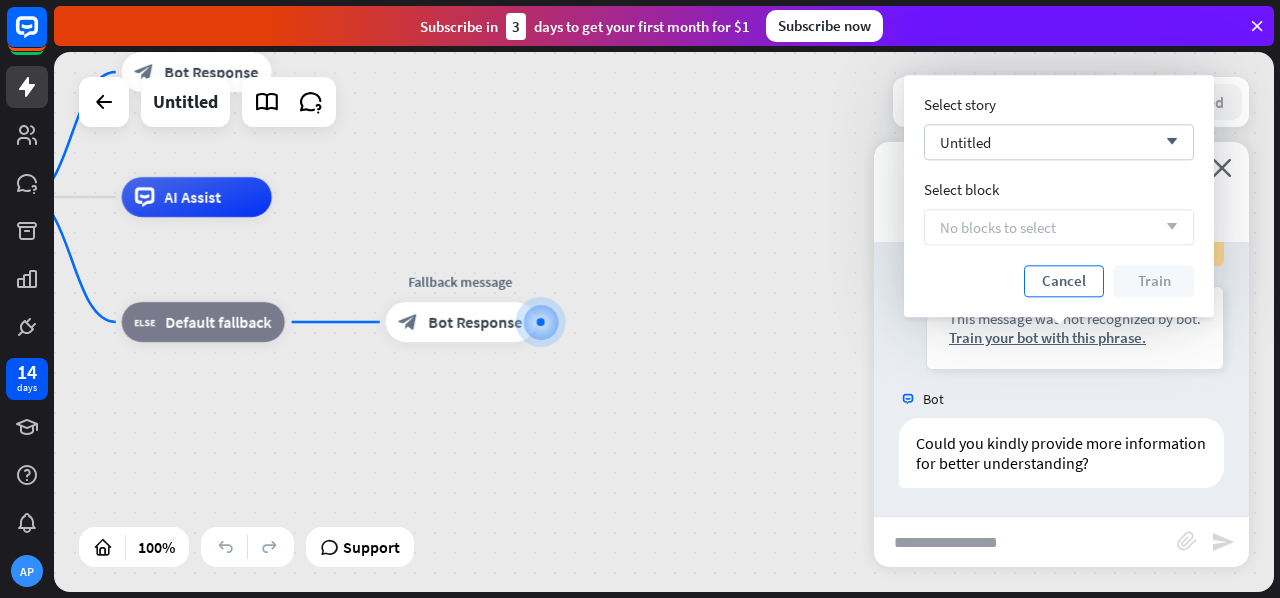 click on "Cancel" at bounding box center (1064, 281) 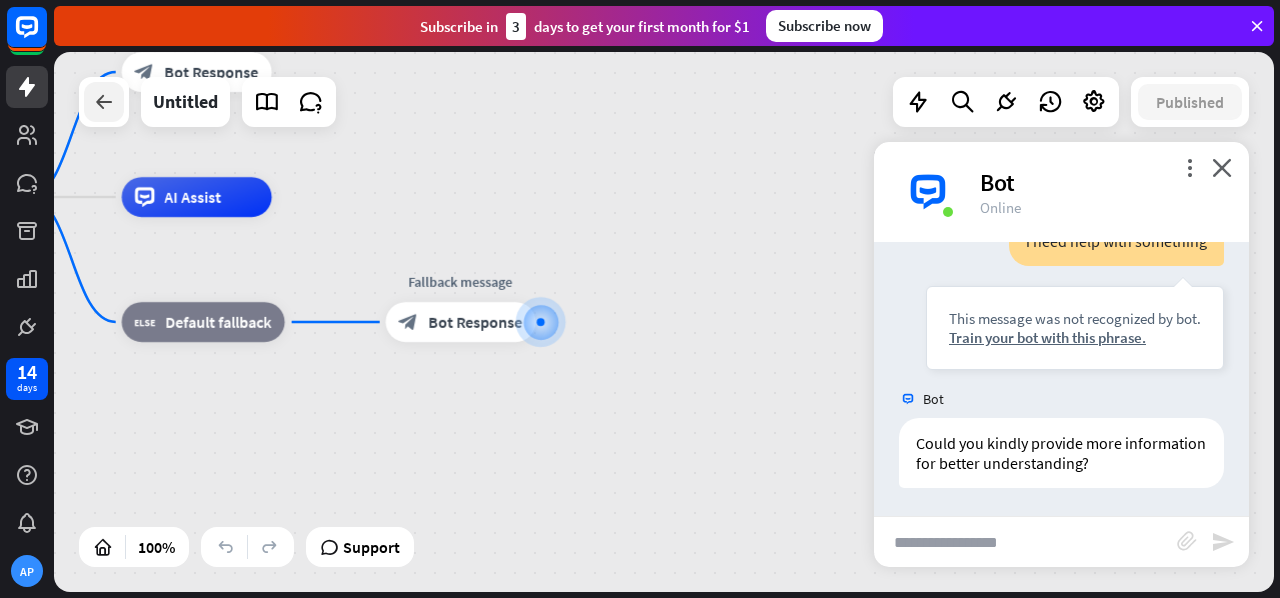 click at bounding box center (104, 102) 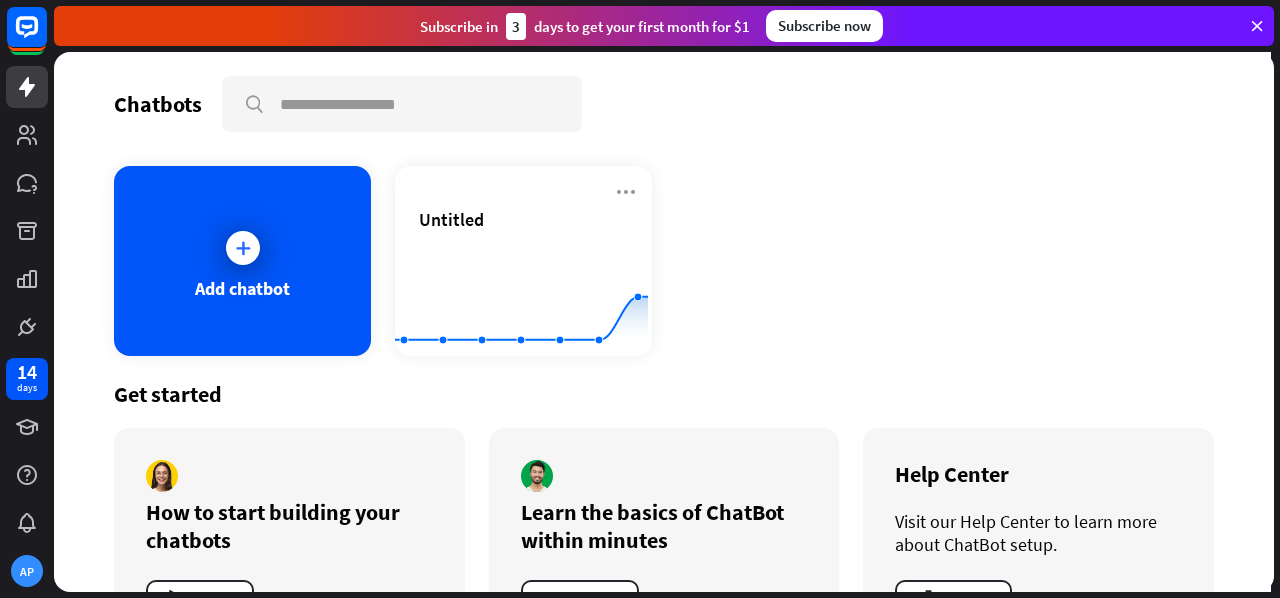 scroll, scrollTop: 80, scrollLeft: 0, axis: vertical 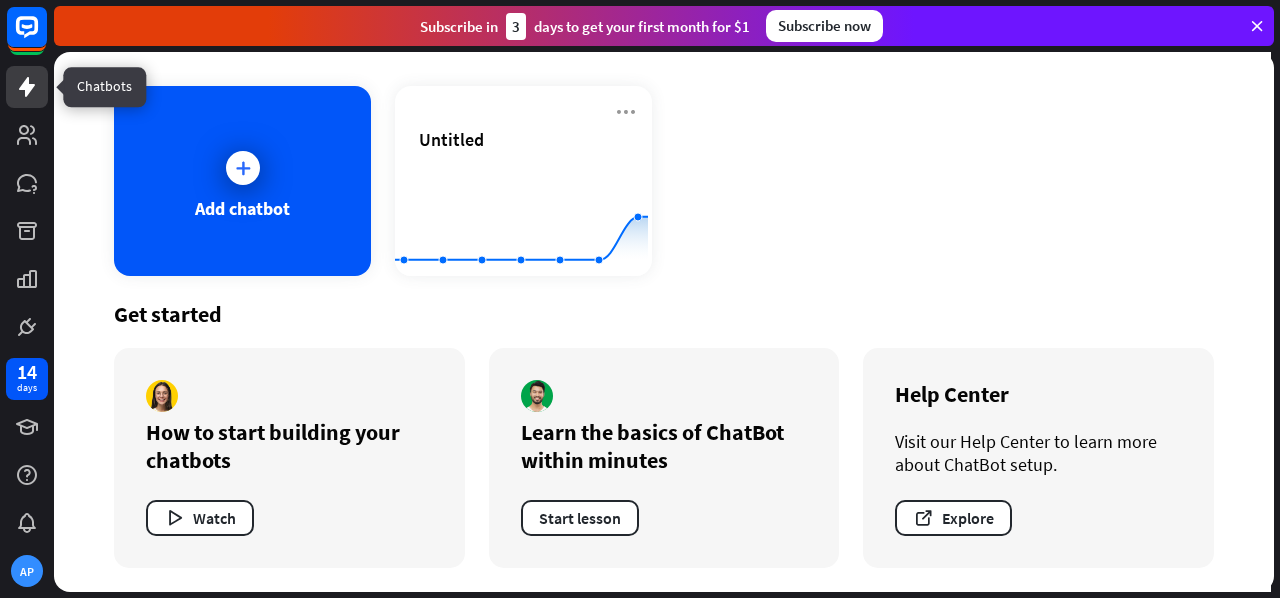 click 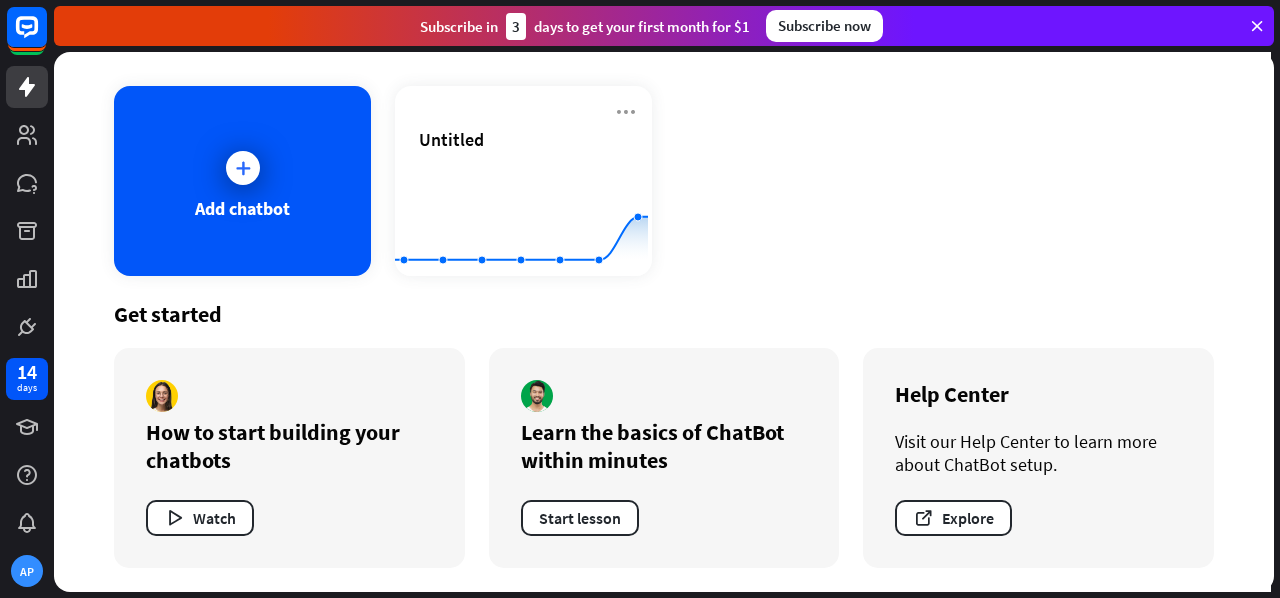 click on "Subscribe in
3
days
to get your first month for $1
Subscribe now" at bounding box center [664, 26] 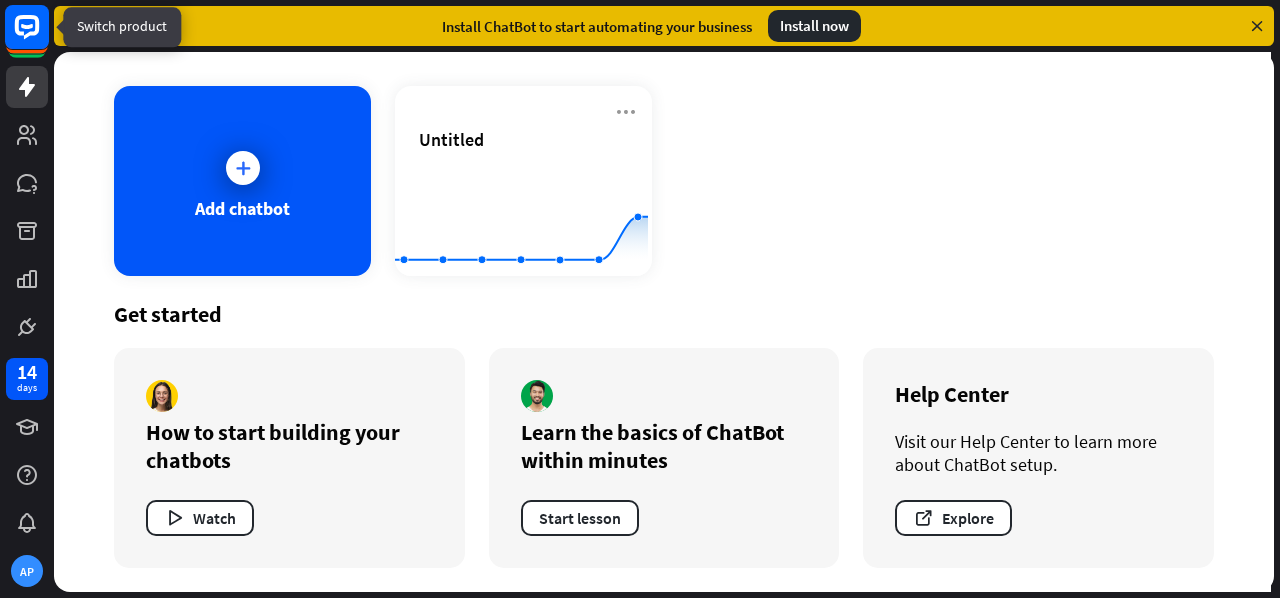 click 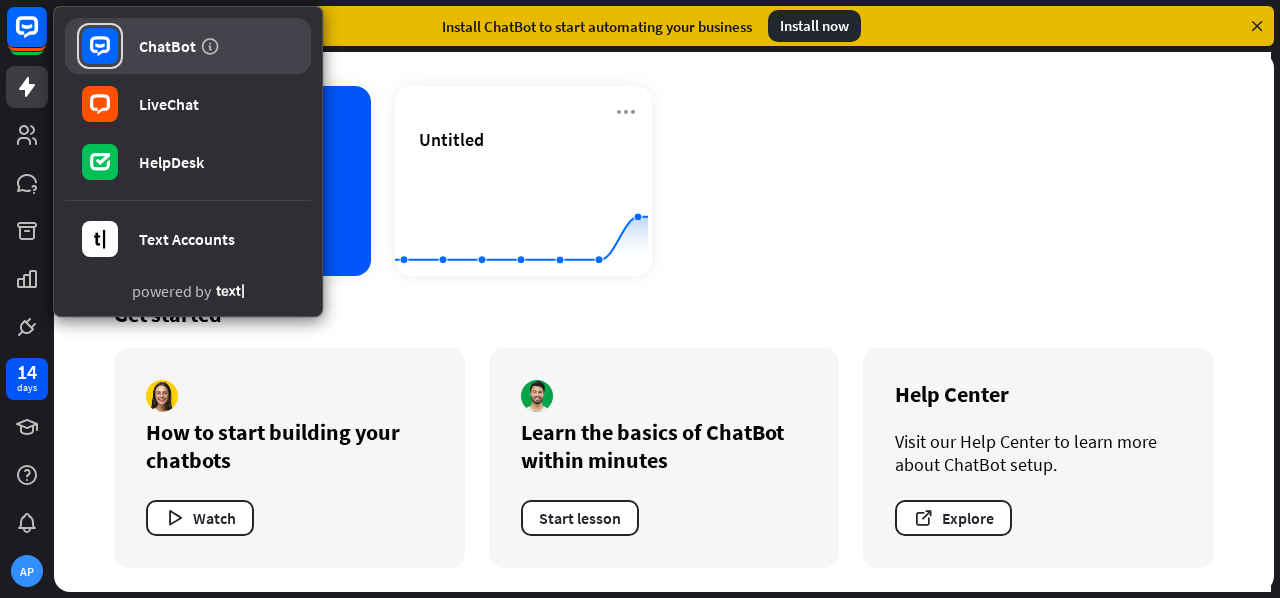 click on "ChatBot" at bounding box center [188, 46] 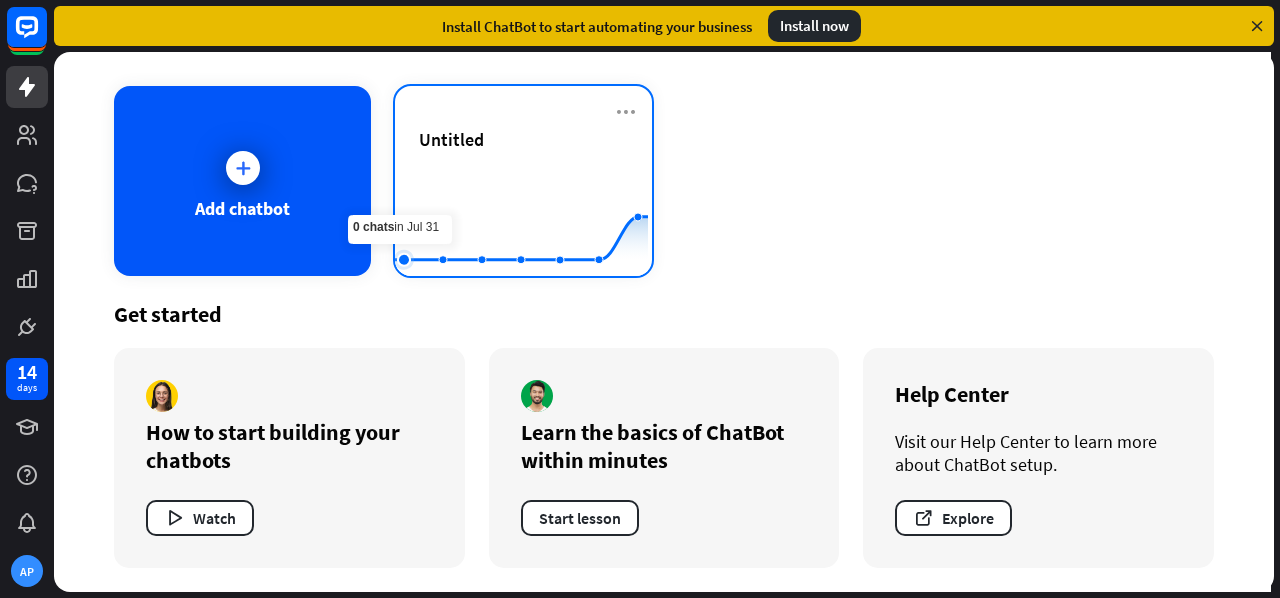click 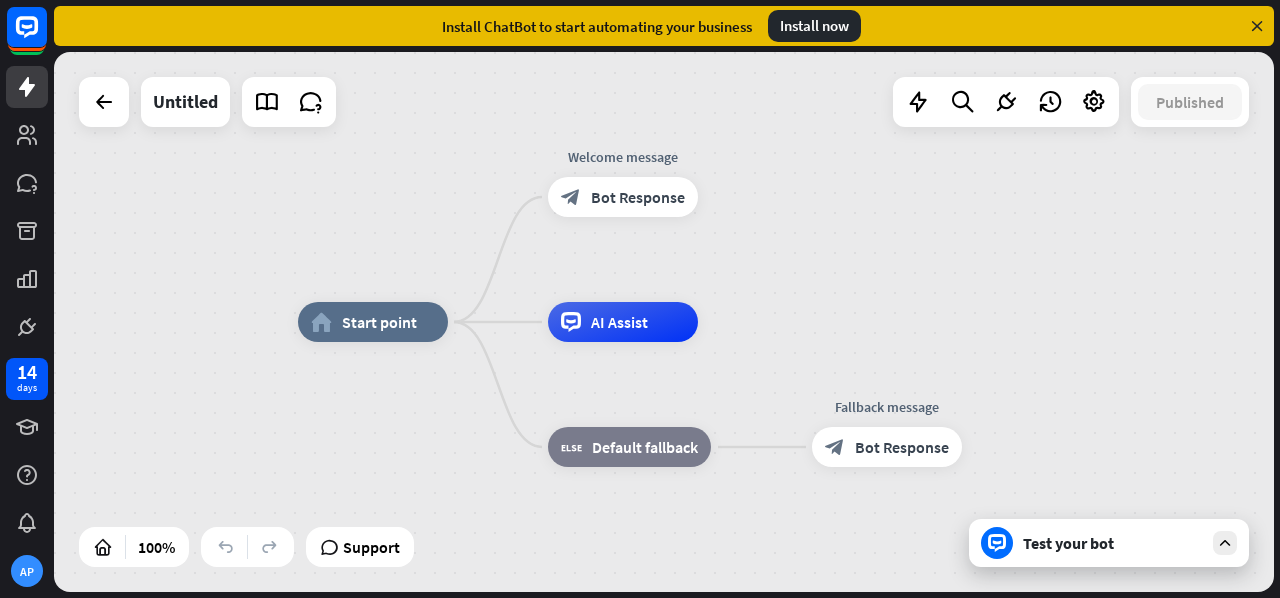 click on "Test your bot" at bounding box center [1109, 543] 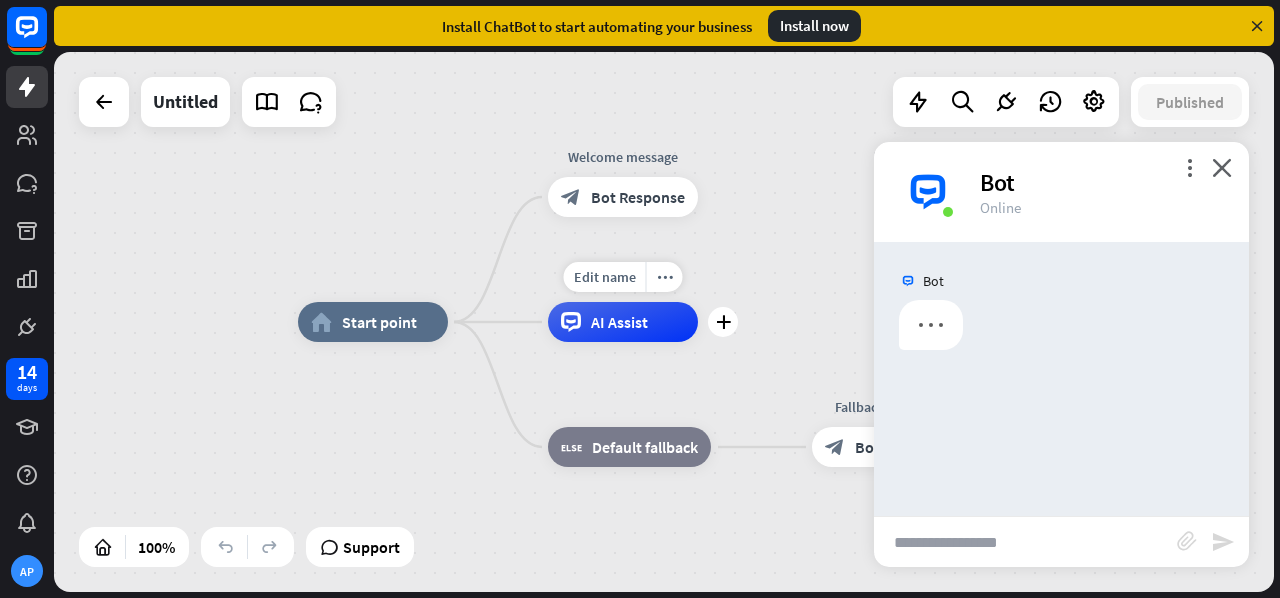 click on "AI Assist" at bounding box center [623, 322] 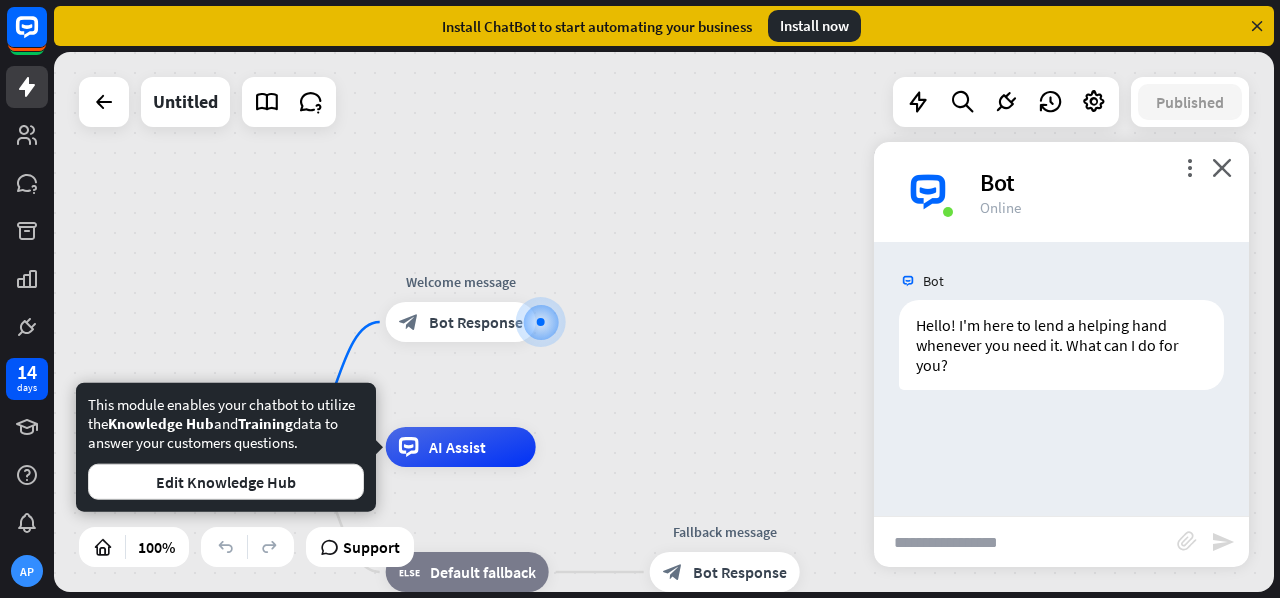 click at bounding box center [1025, 542] 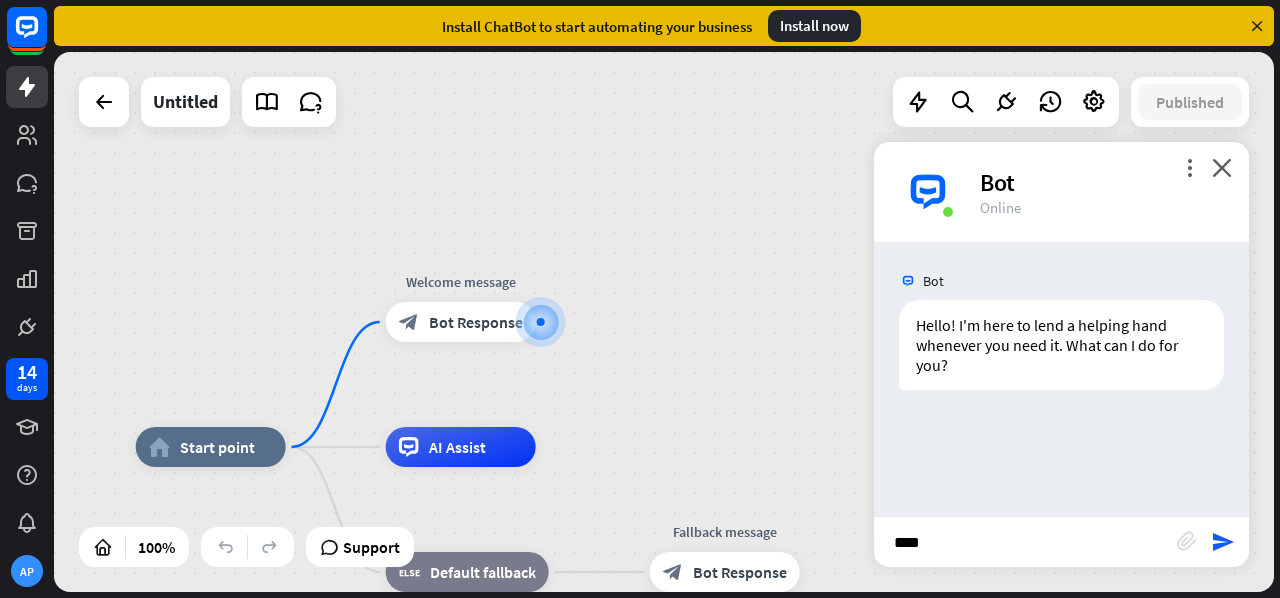 type on "*****" 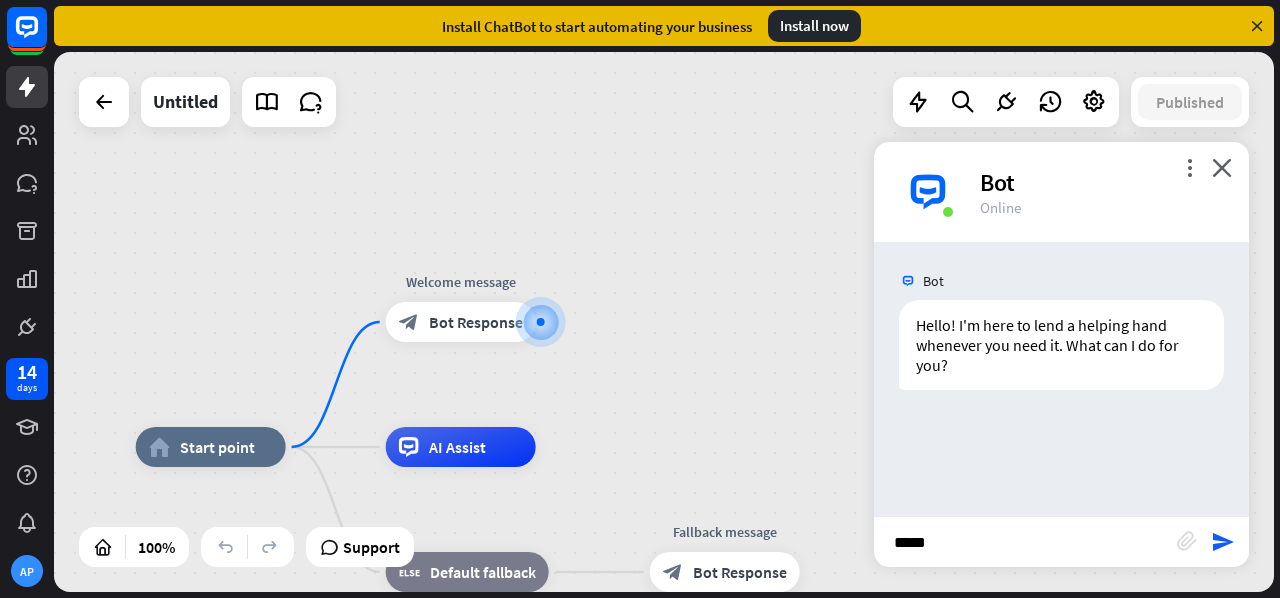 type 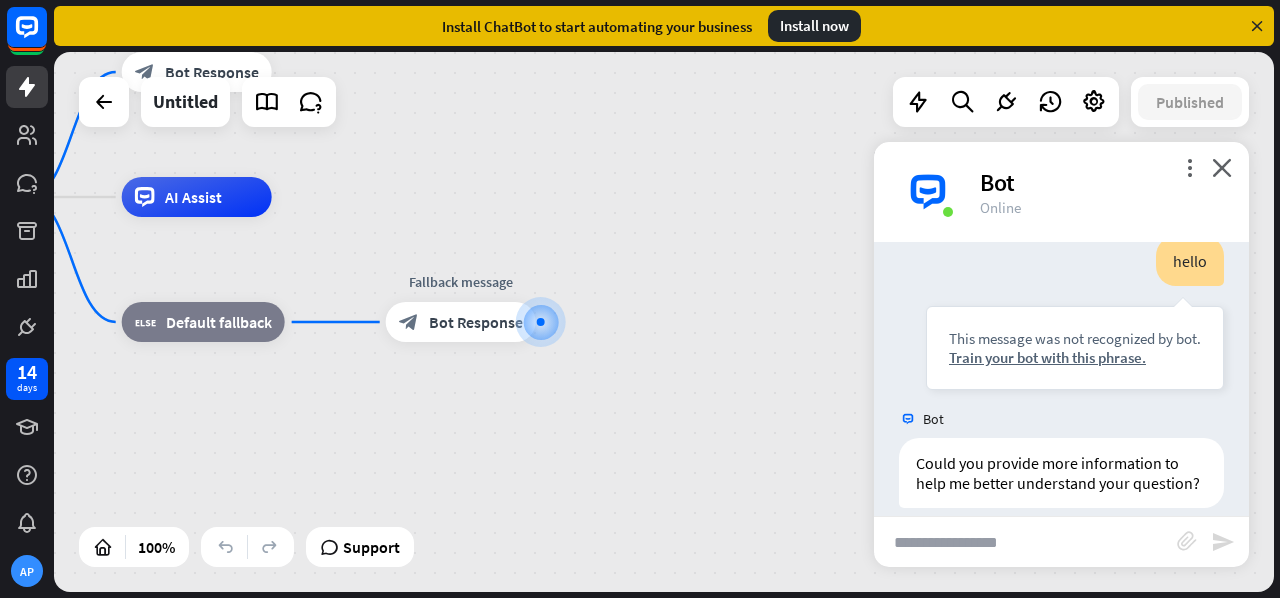 scroll, scrollTop: 242, scrollLeft: 0, axis: vertical 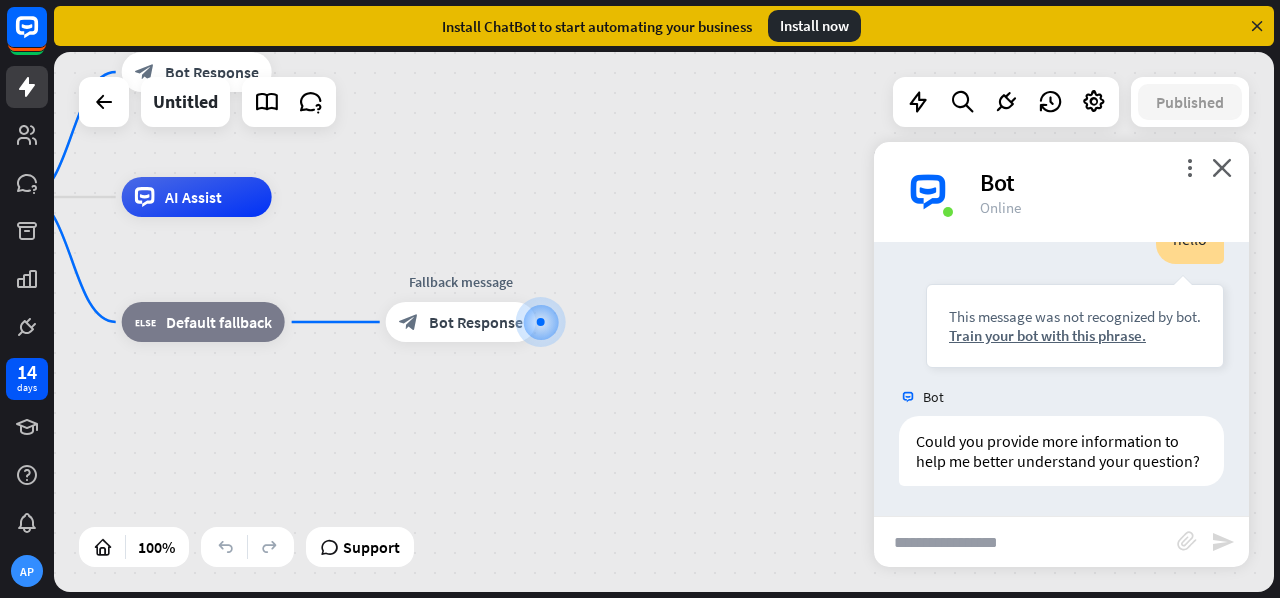 click on "Bot" at bounding box center [1102, 182] 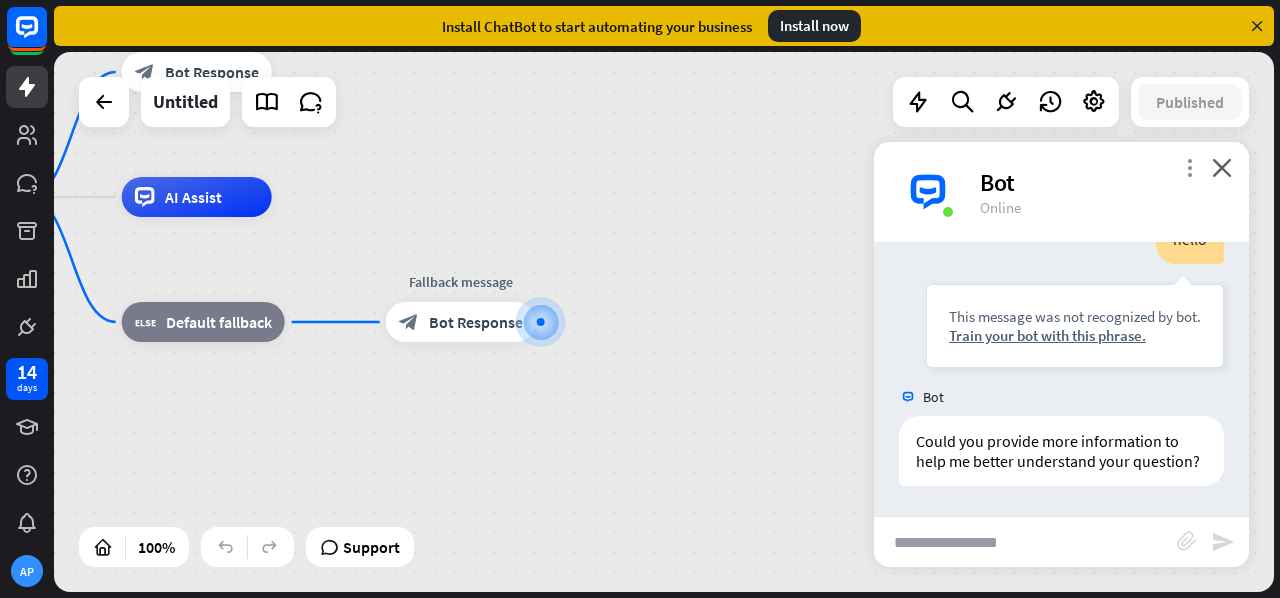 click on "more_vert" at bounding box center [1189, 167] 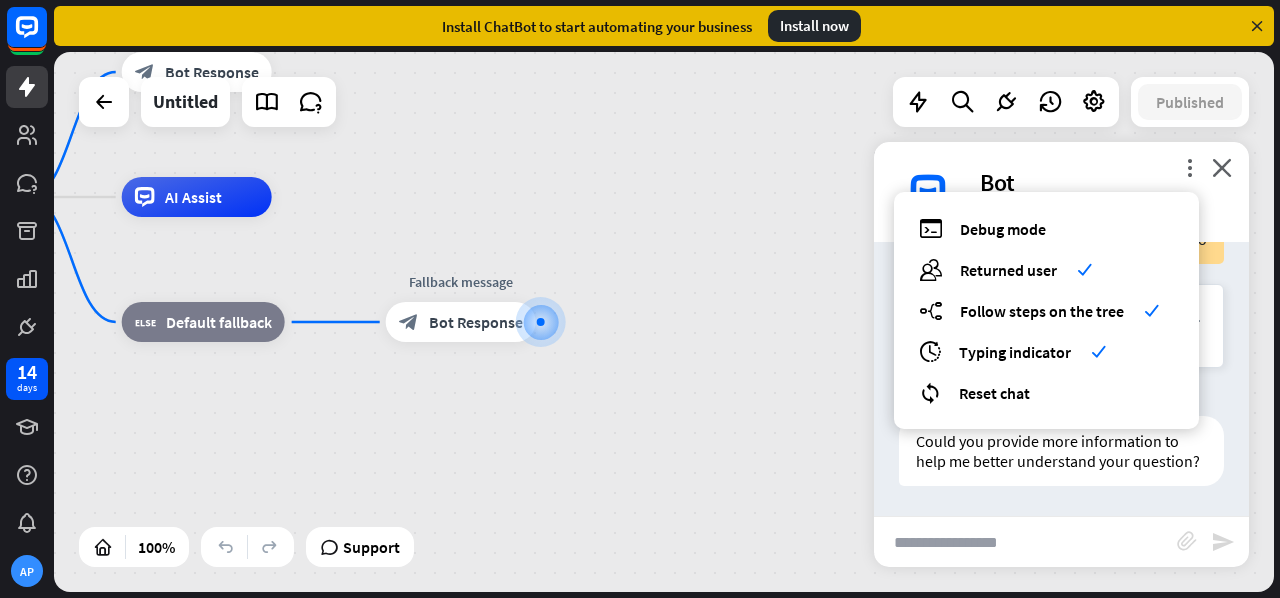 click on "home_2   Start point                 Welcome message   block_bot_response   Bot Response                     AI Assist                   block_fallback   Default fallback                 Fallback message   block_bot_response   Bot Response" at bounding box center [482, 467] 